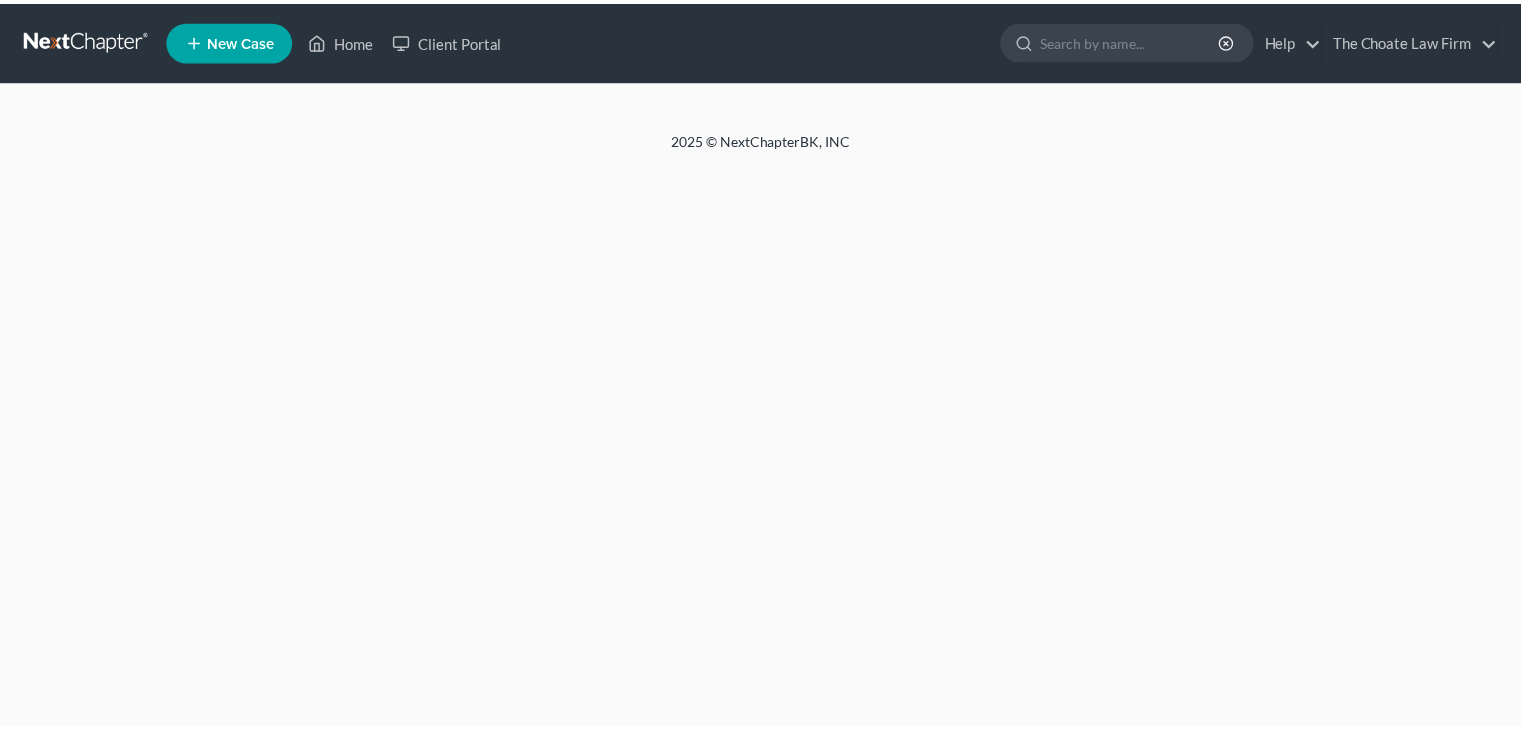 scroll, scrollTop: 0, scrollLeft: 0, axis: both 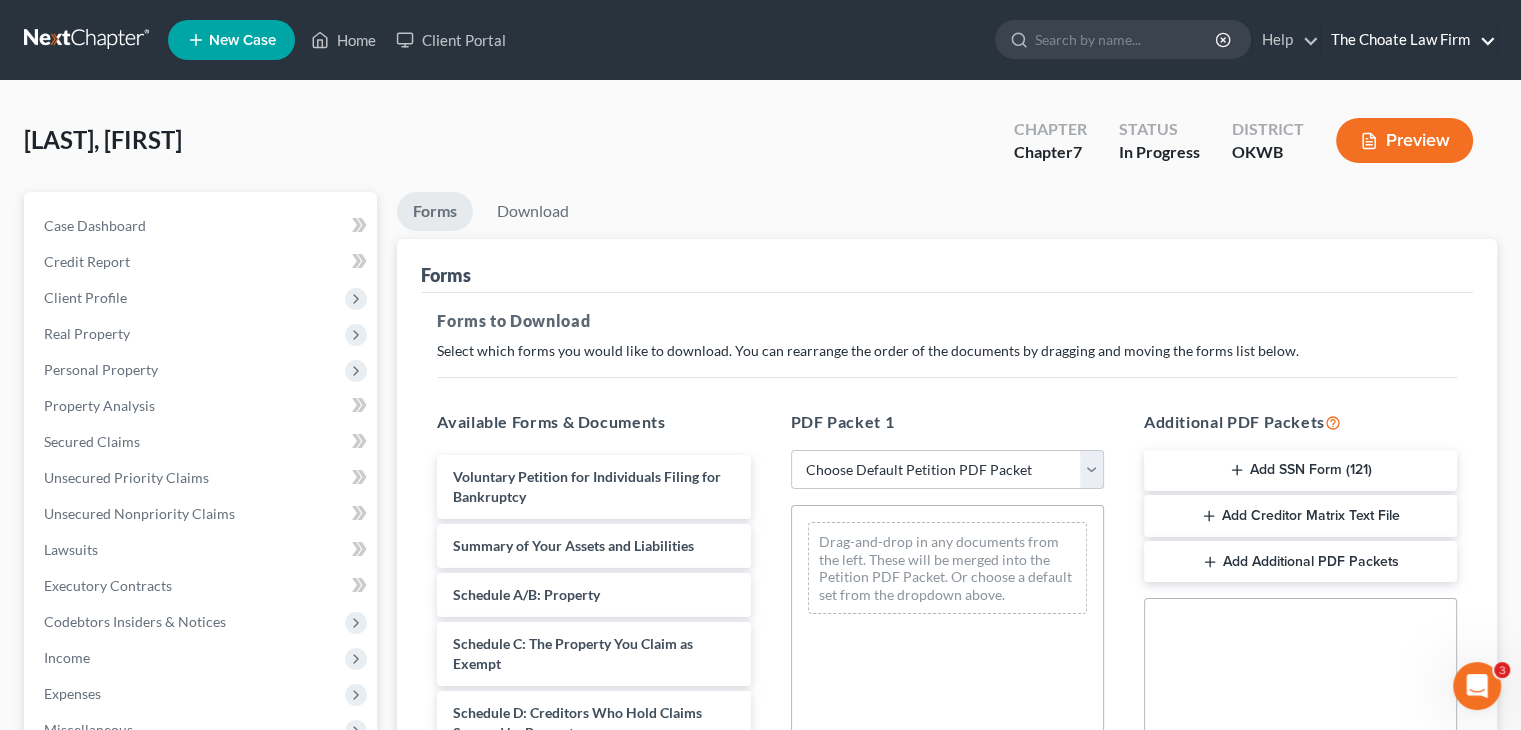 click on "The Choate Law Firm" at bounding box center [1408, 40] 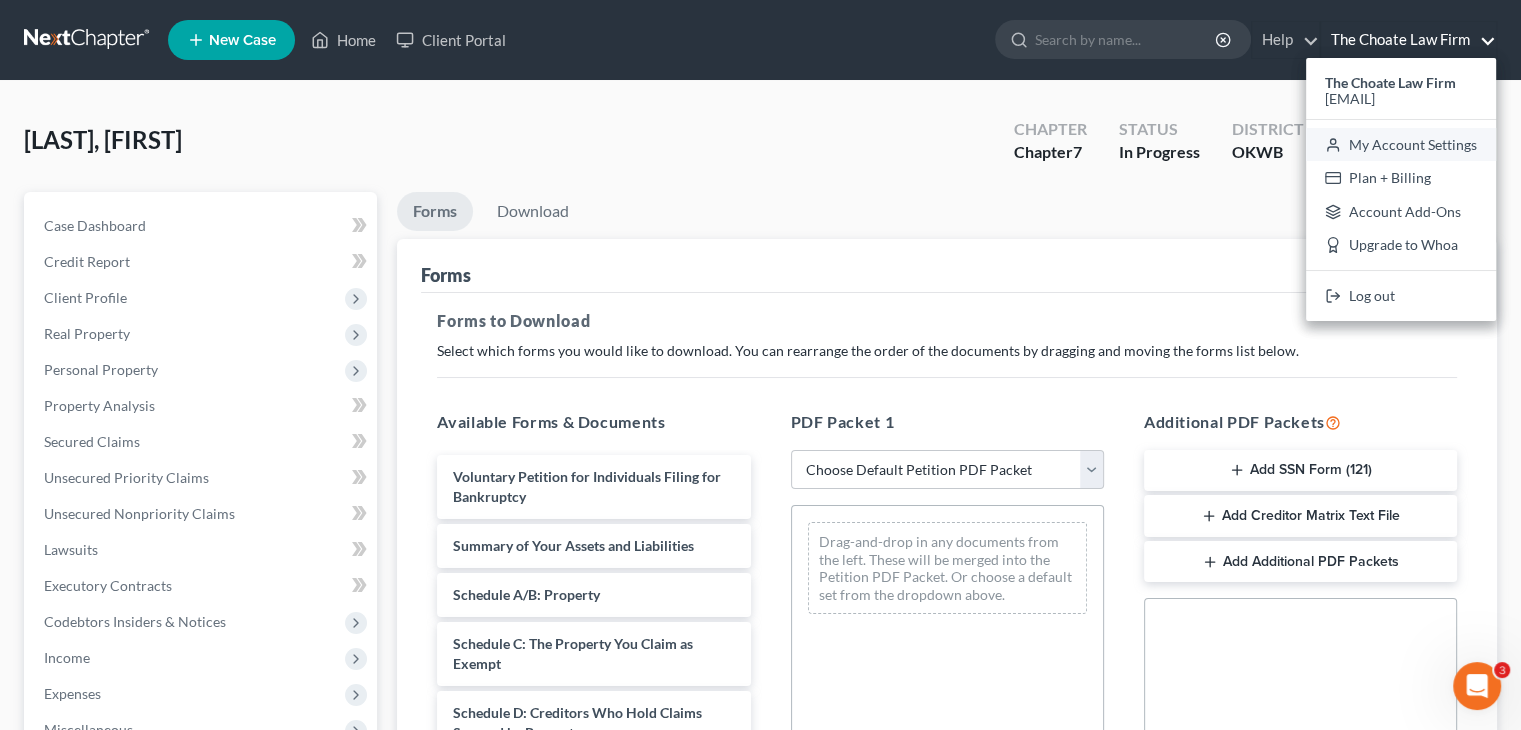 click on "My Account Settings" at bounding box center (1401, 145) 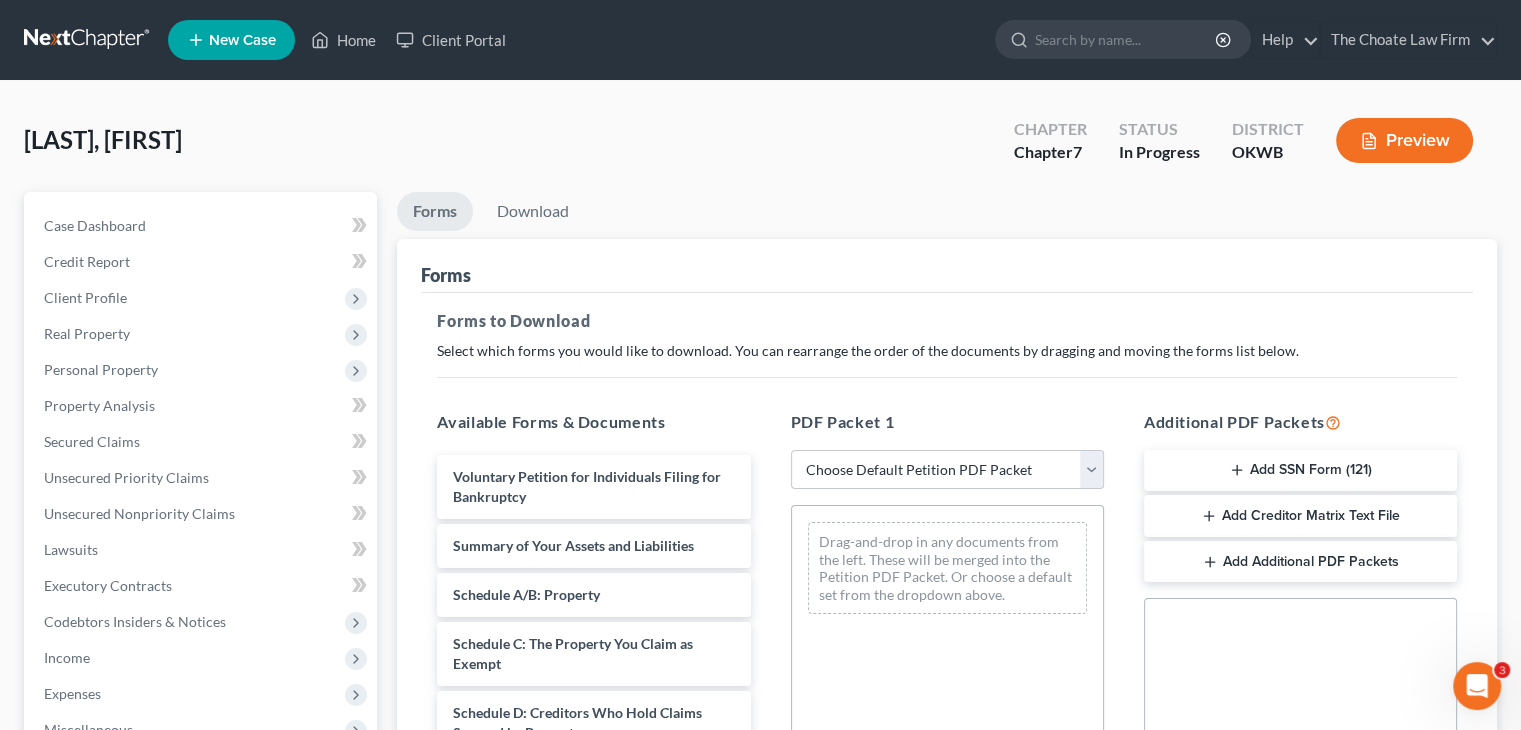 select on "23" 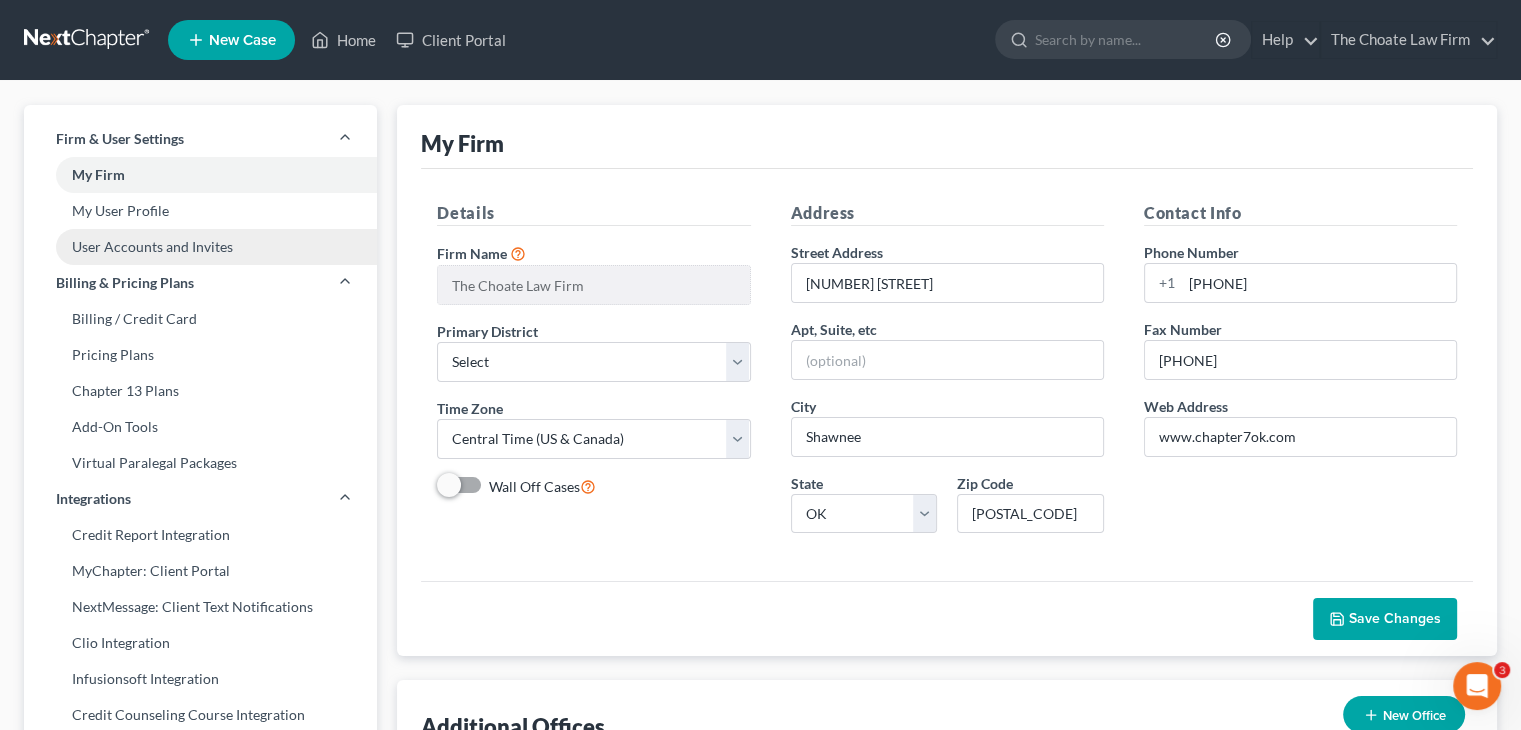 click on "User Accounts and Invites" at bounding box center [200, 247] 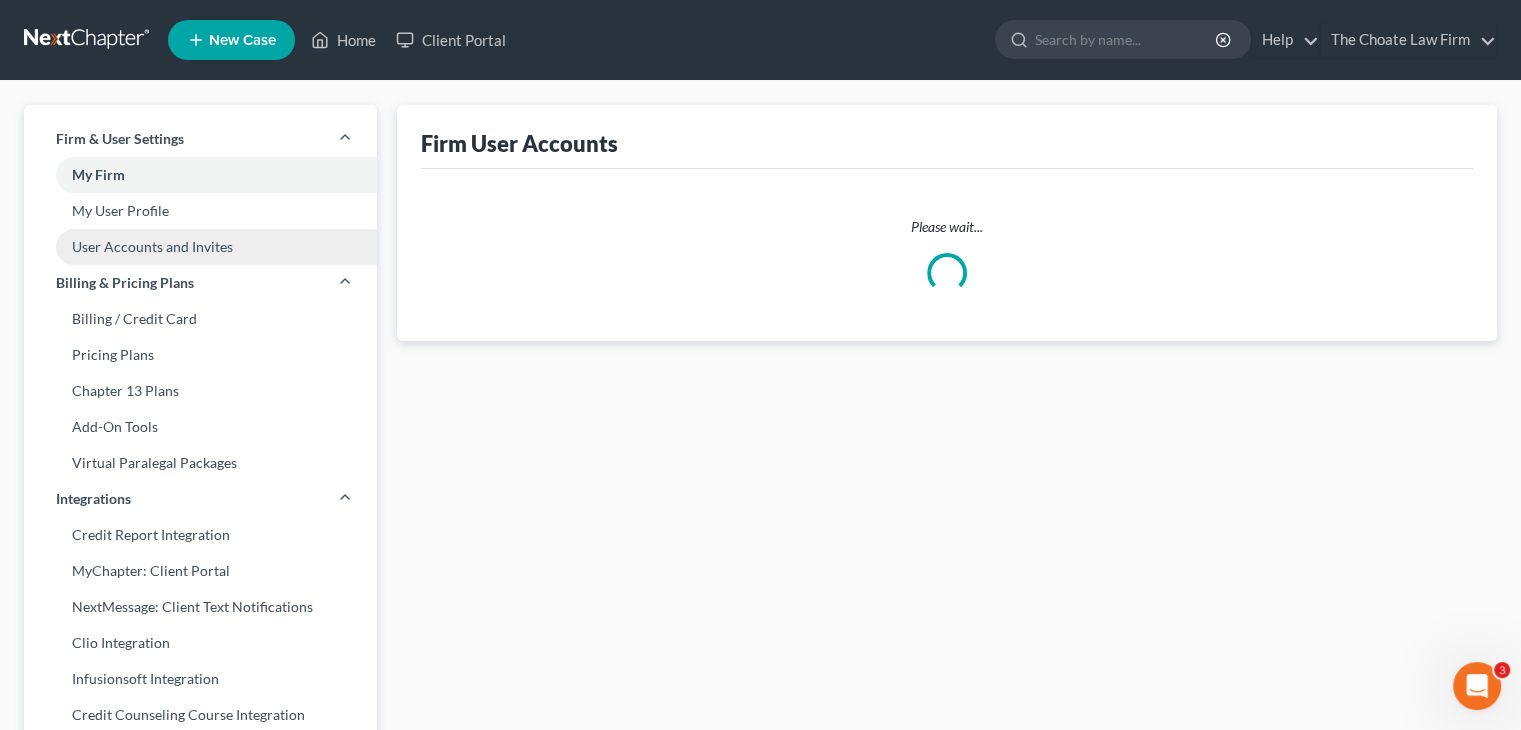 select on "0" 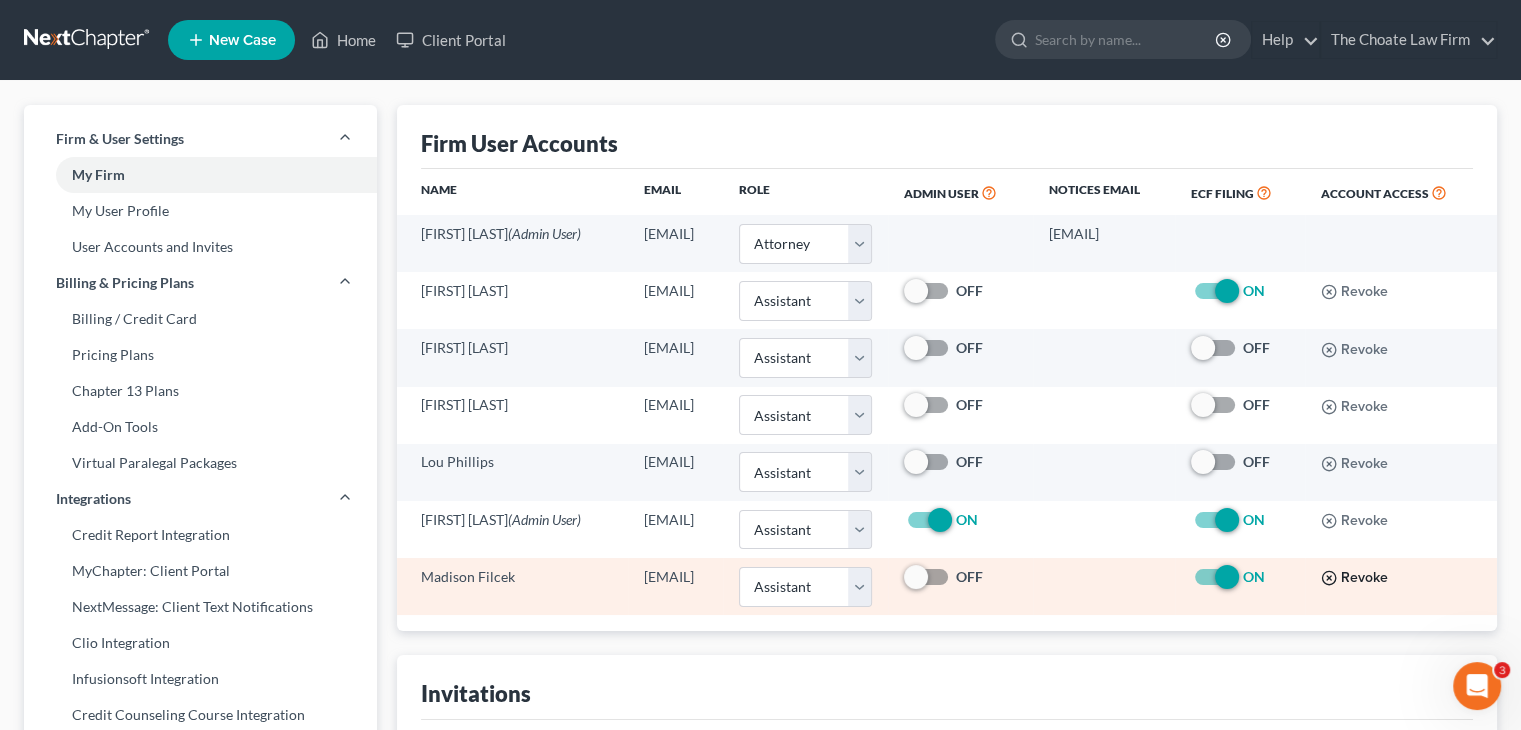 click 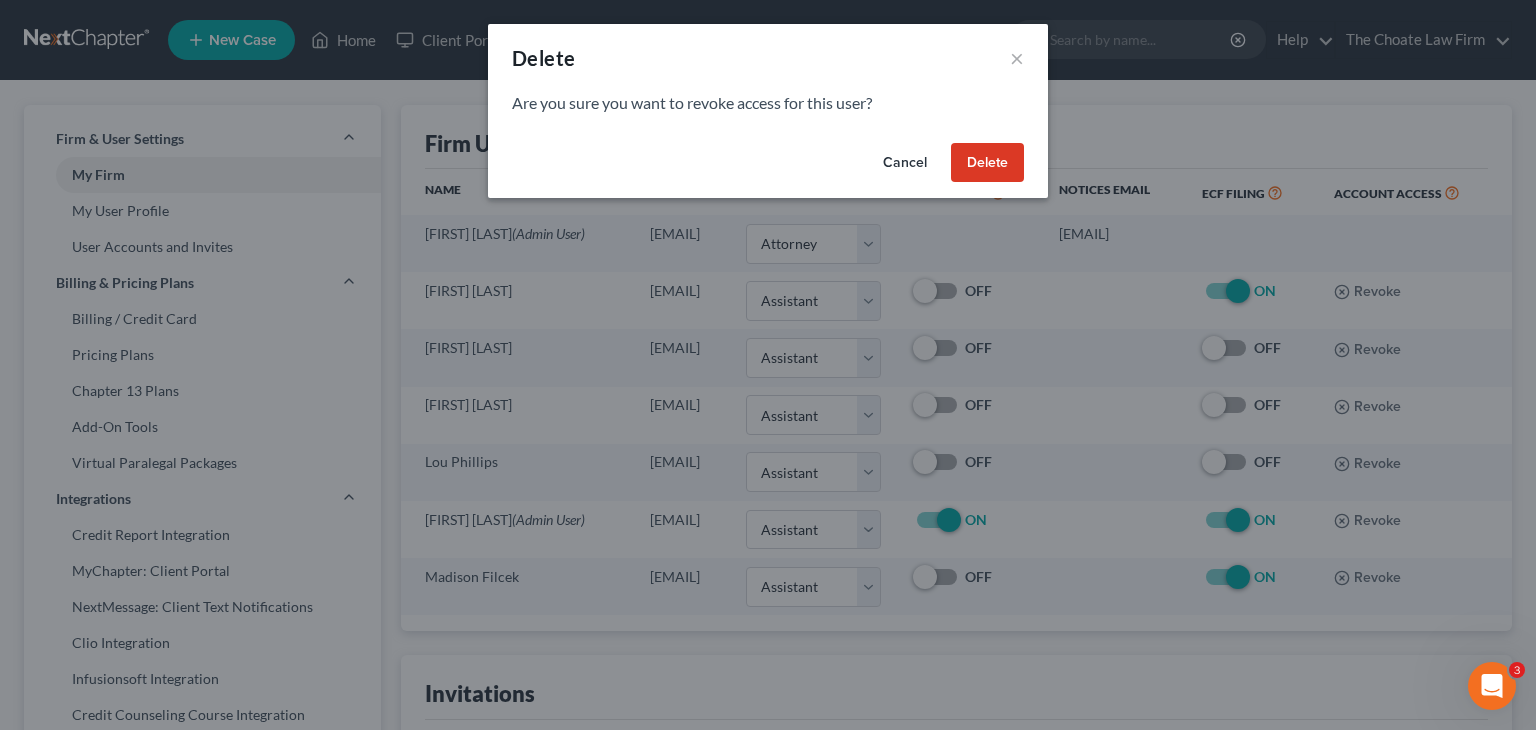 click on "Delete" at bounding box center [987, 163] 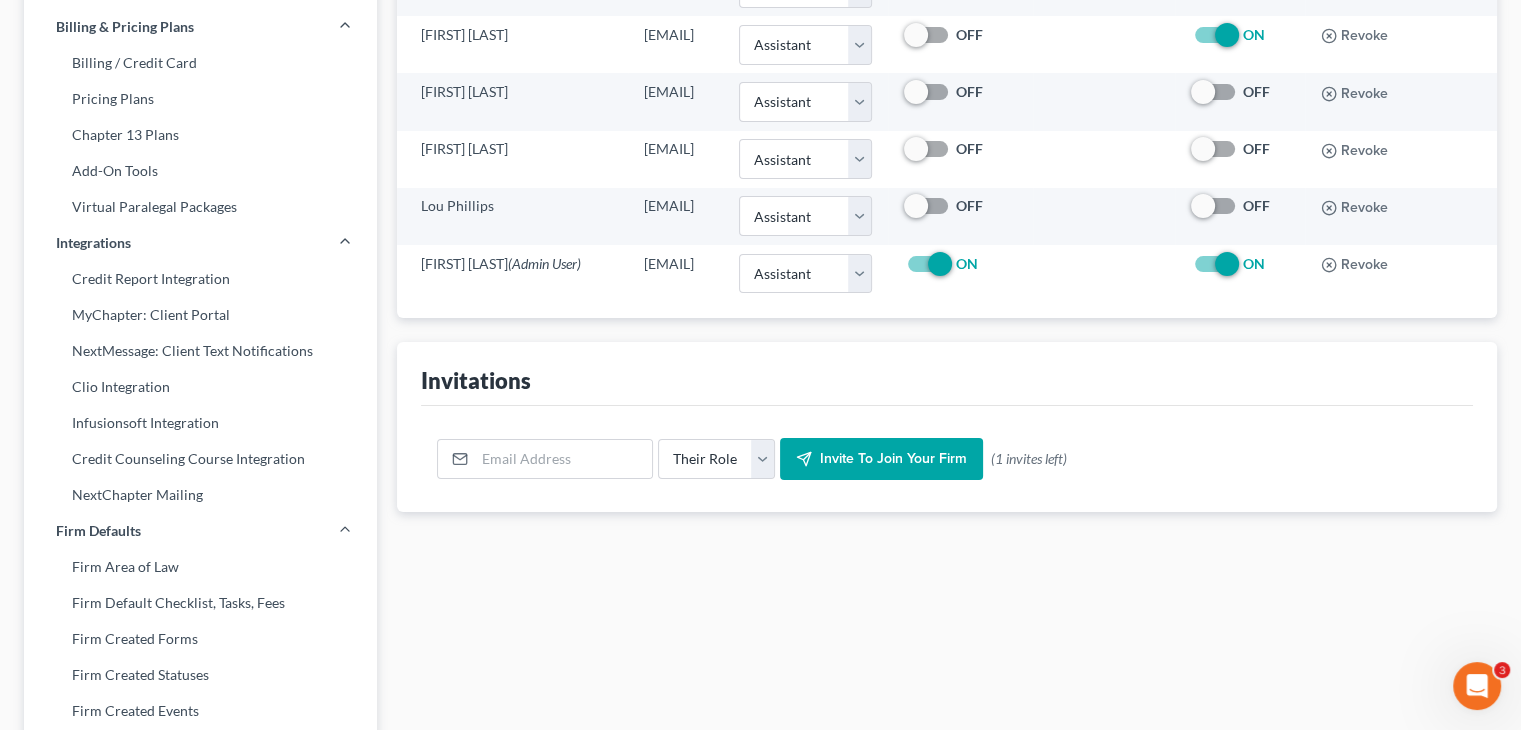 scroll, scrollTop: 216, scrollLeft: 0, axis: vertical 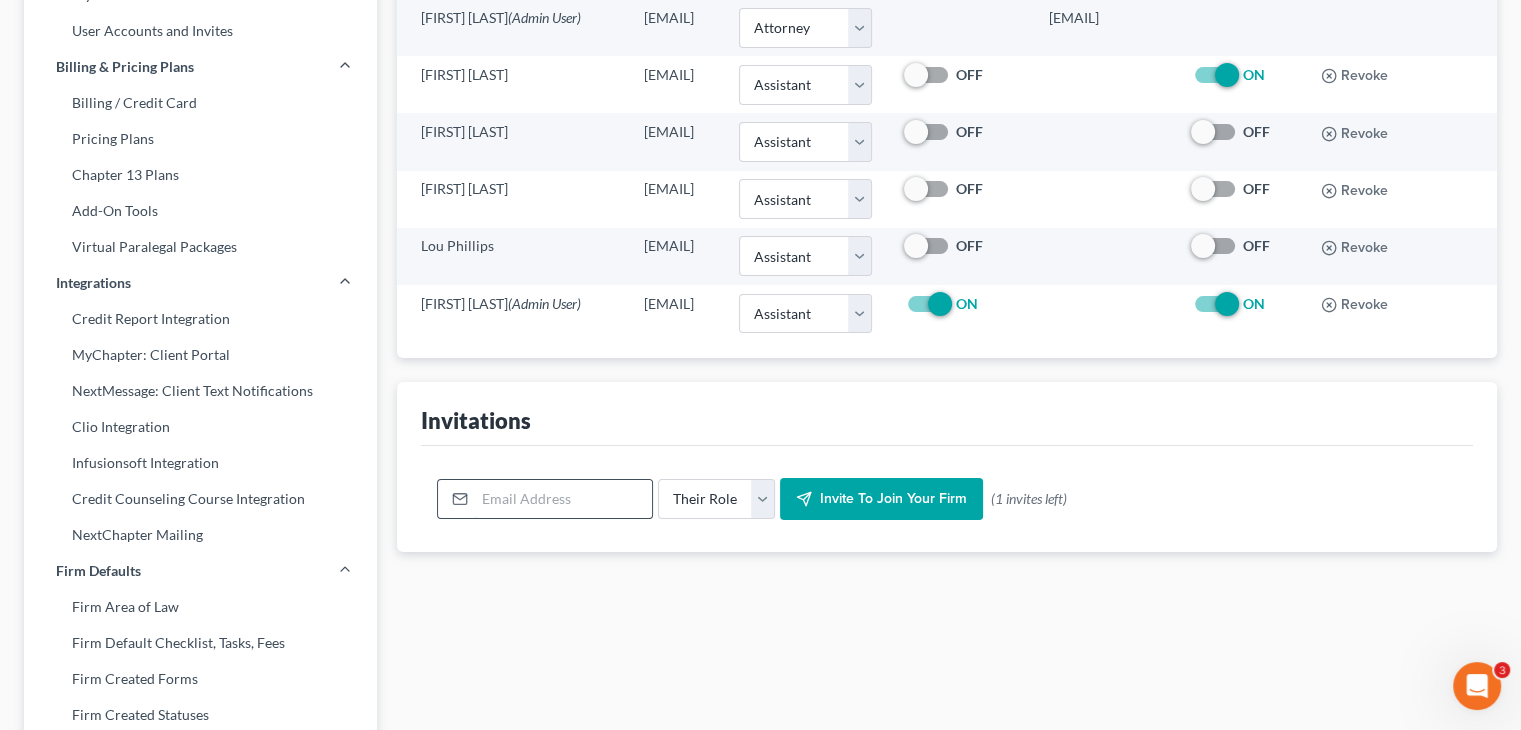 click at bounding box center [563, 499] 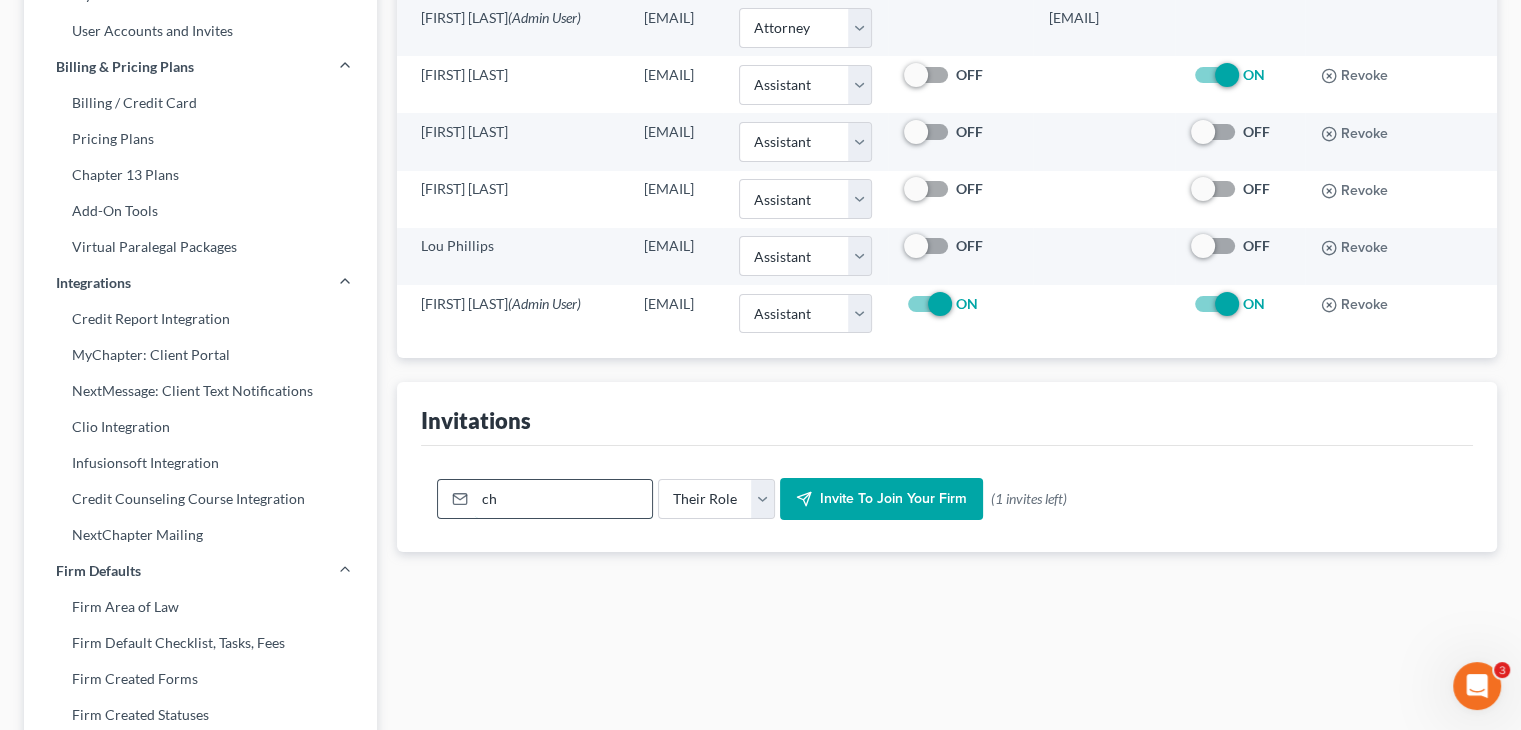 type on "c" 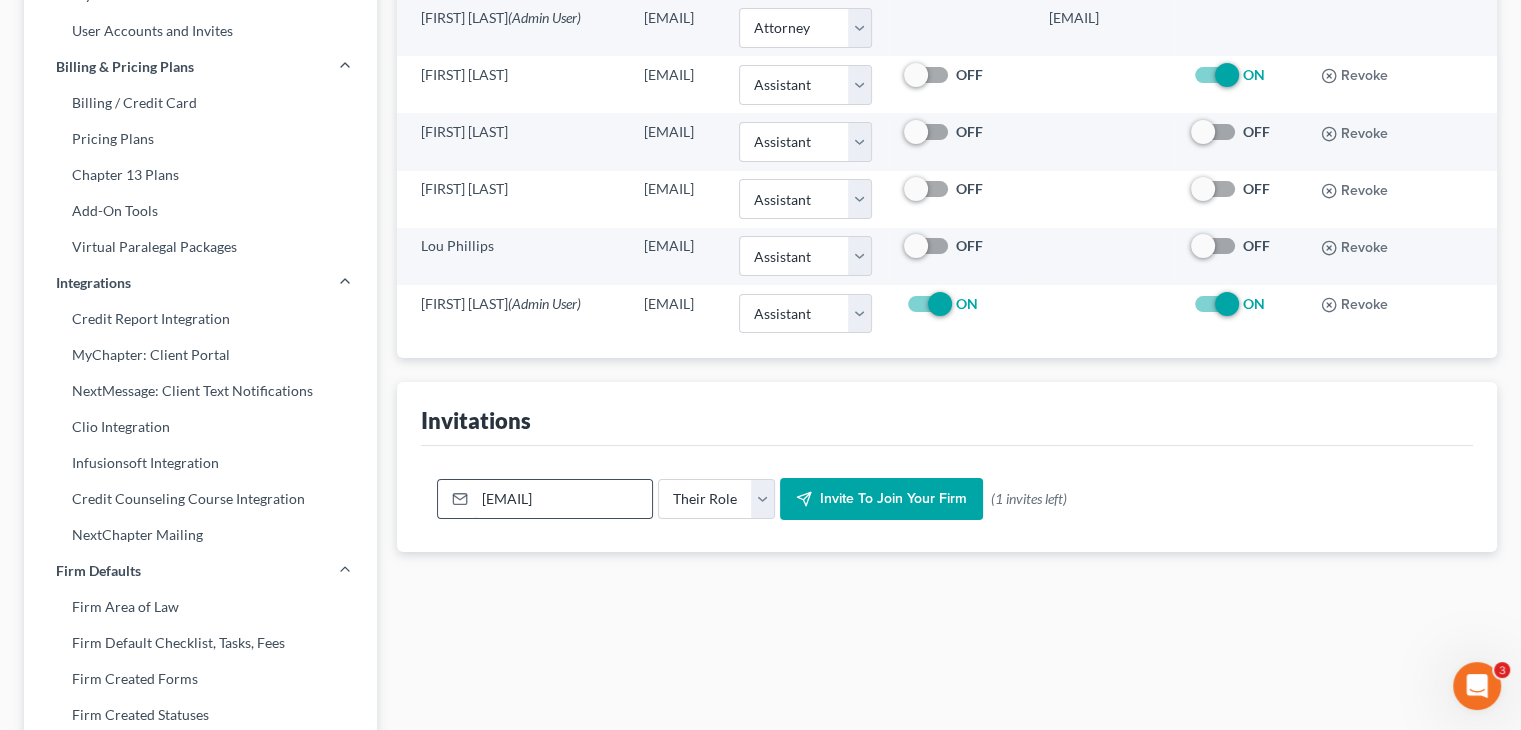 scroll, scrollTop: 0, scrollLeft: 4, axis: horizontal 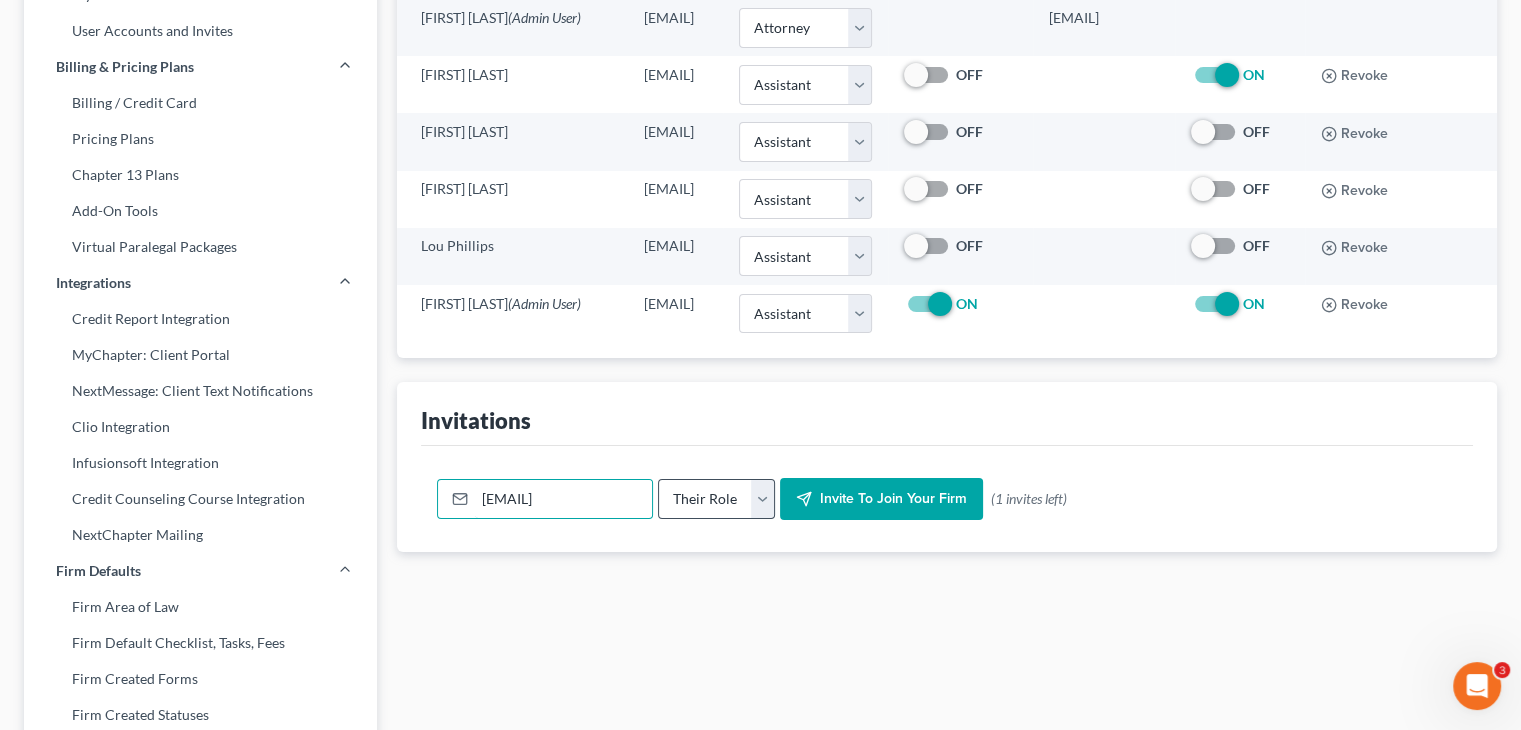 type on "[EMAIL]" 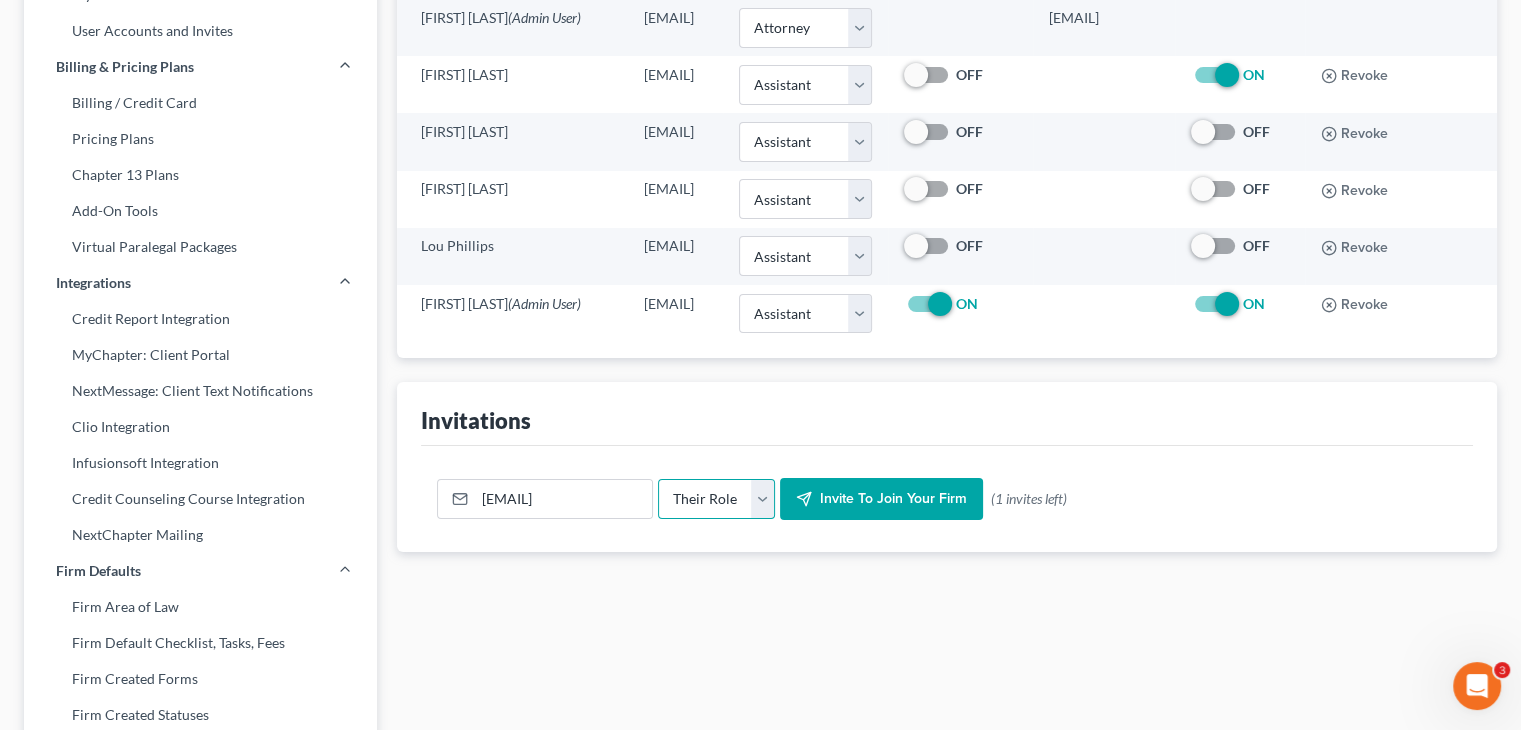 click on "Their Role Attorney Paralegal Assistant" at bounding box center [716, 499] 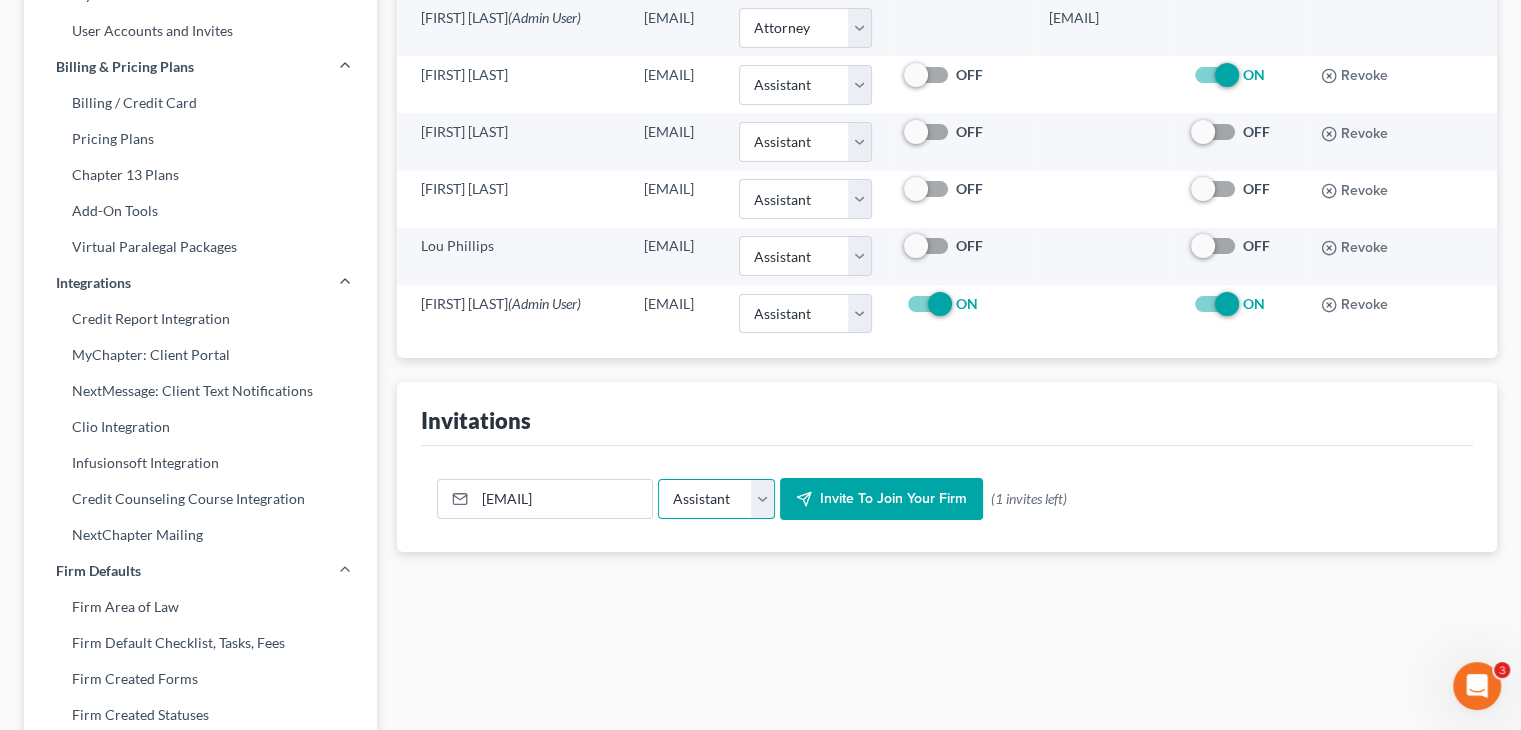 click on "Their Role Attorney Paralegal Assistant" at bounding box center (716, 499) 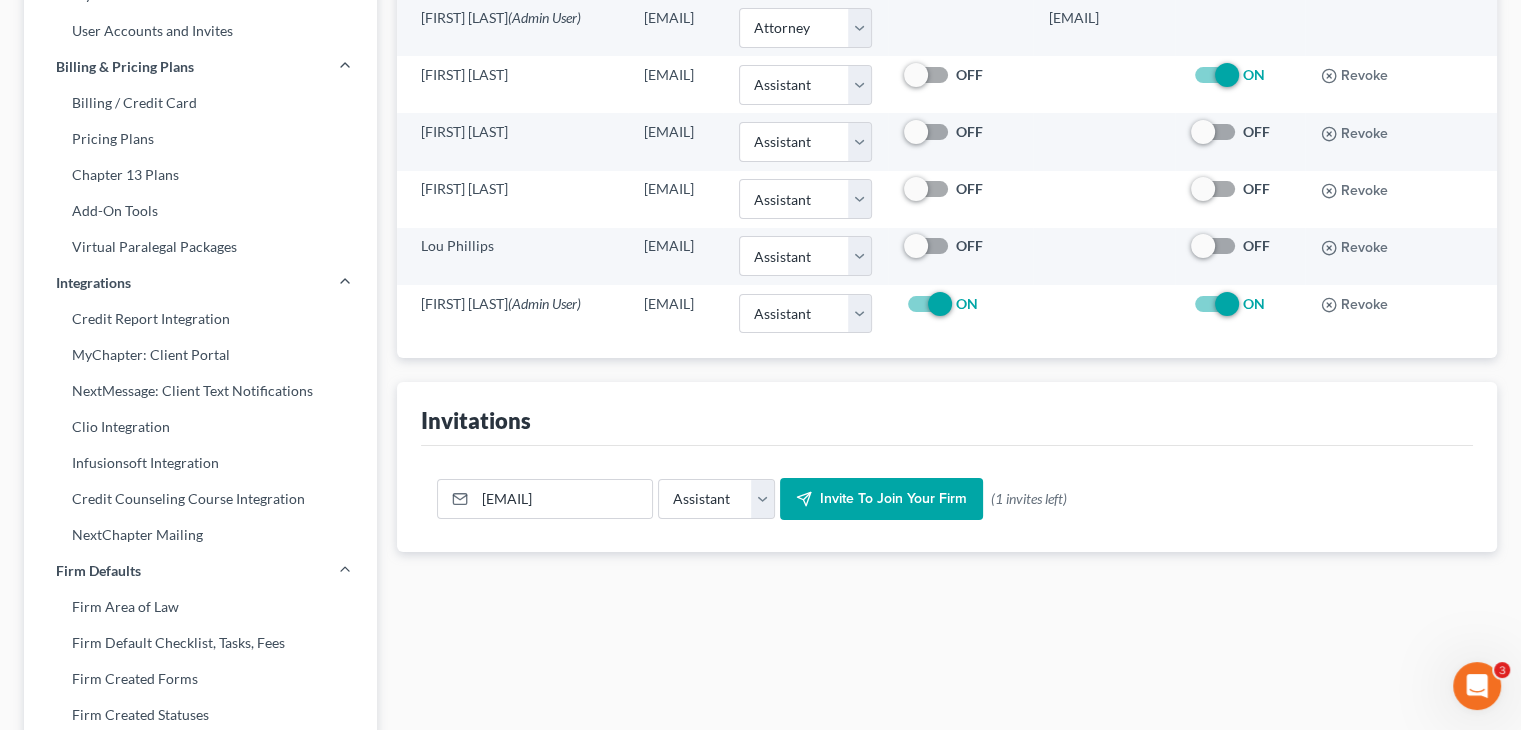 click on "Invite to join your firm" at bounding box center [893, 498] 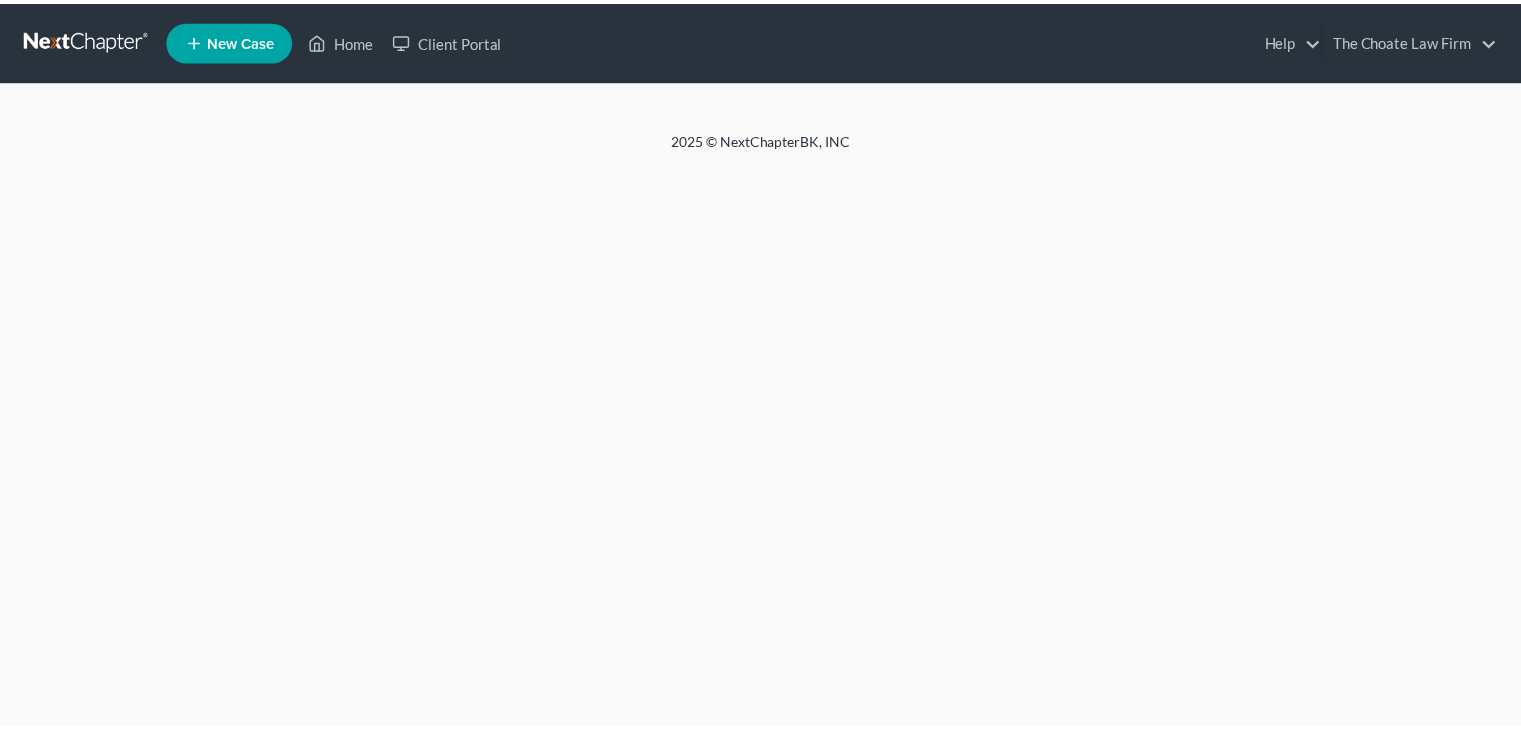 scroll, scrollTop: 0, scrollLeft: 0, axis: both 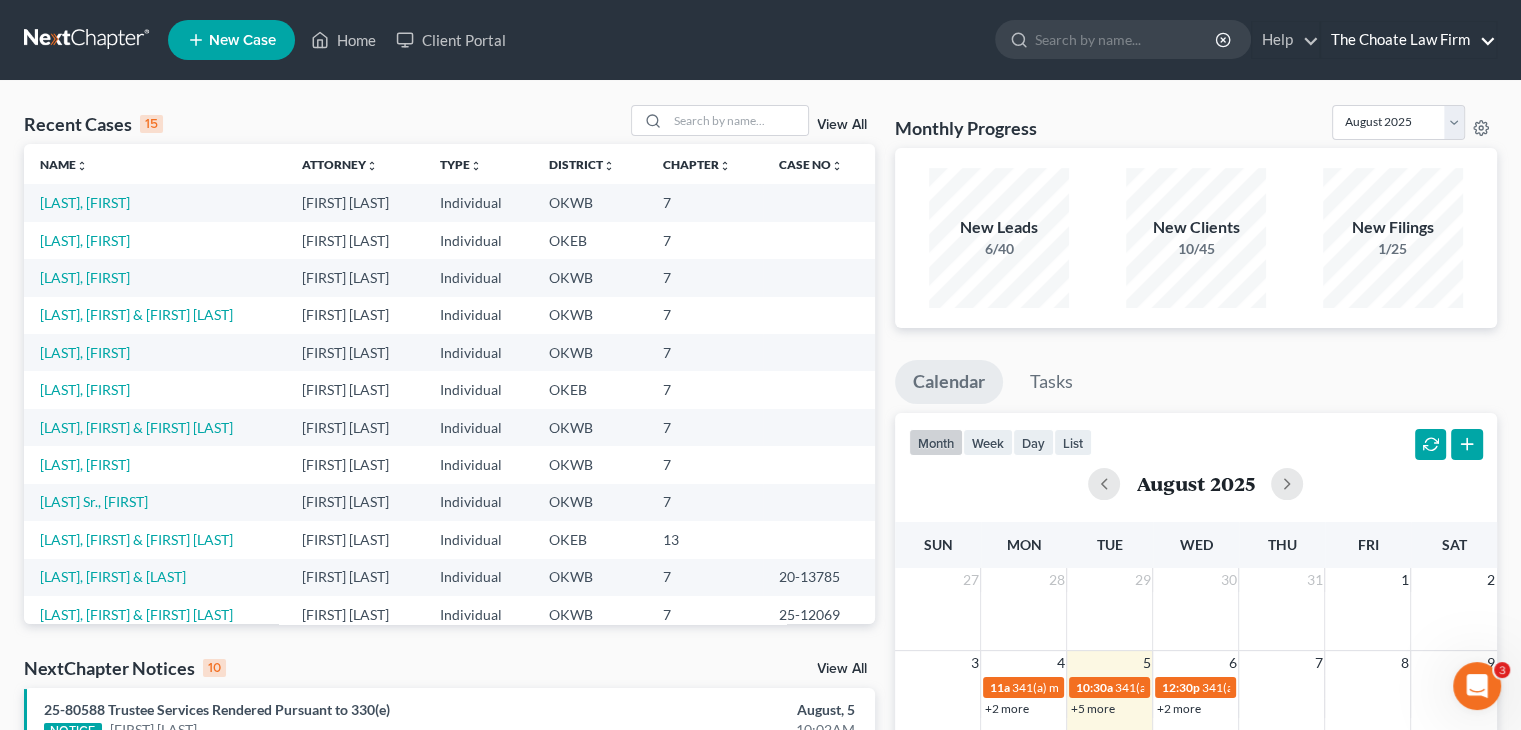 click on "The Choate Law Firm" at bounding box center [1408, 40] 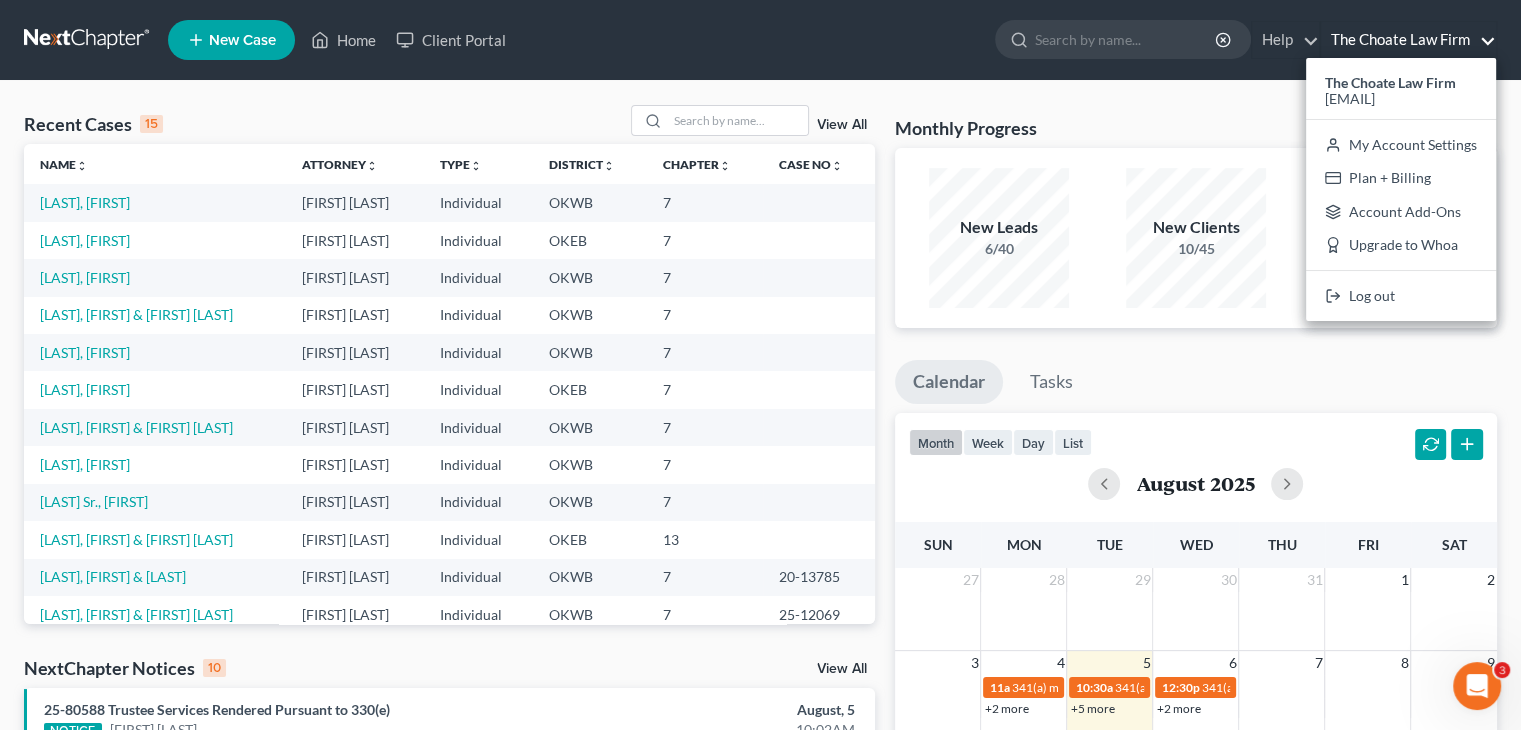 click on "The Choate Law Firm" at bounding box center [1408, 40] 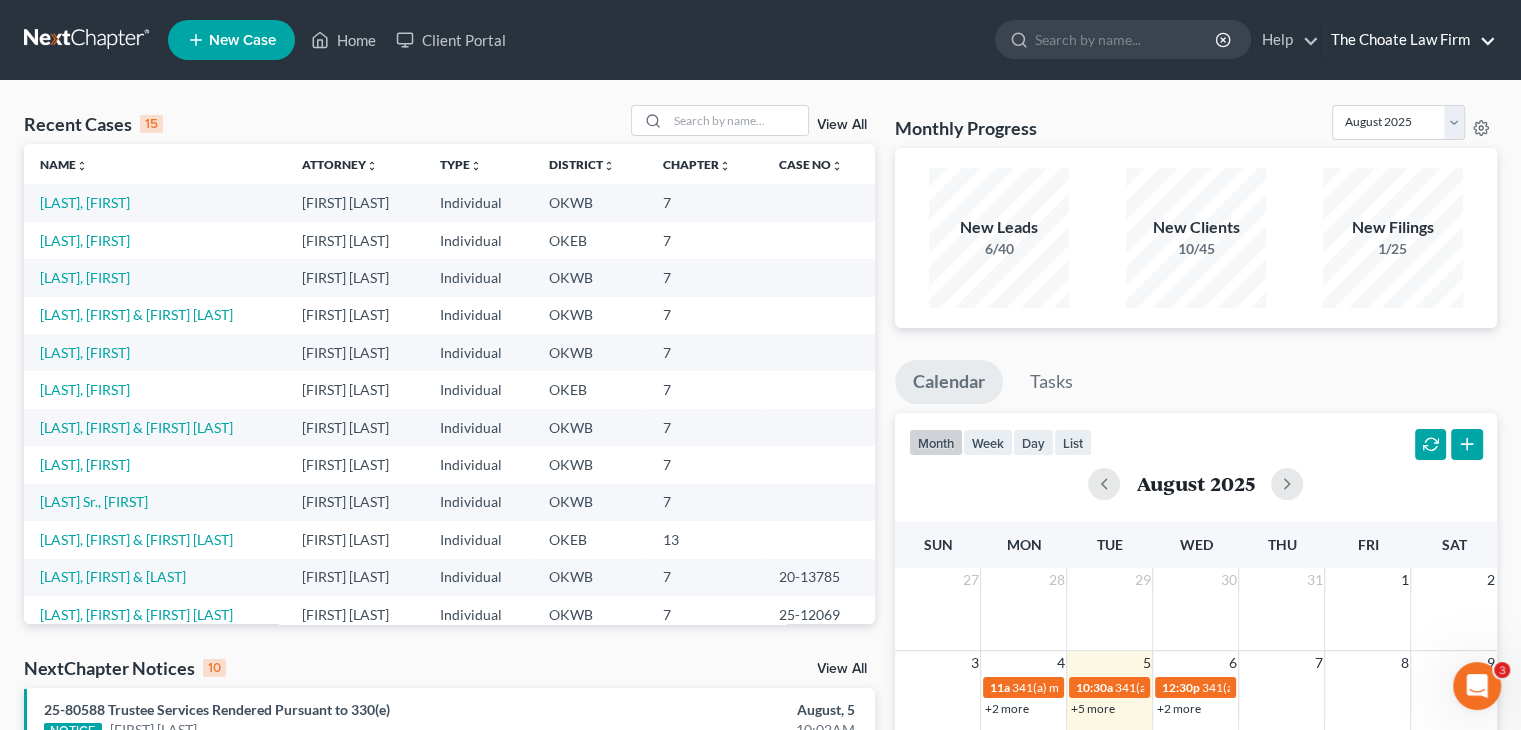 click on "The Choate Law Firm" at bounding box center [1408, 40] 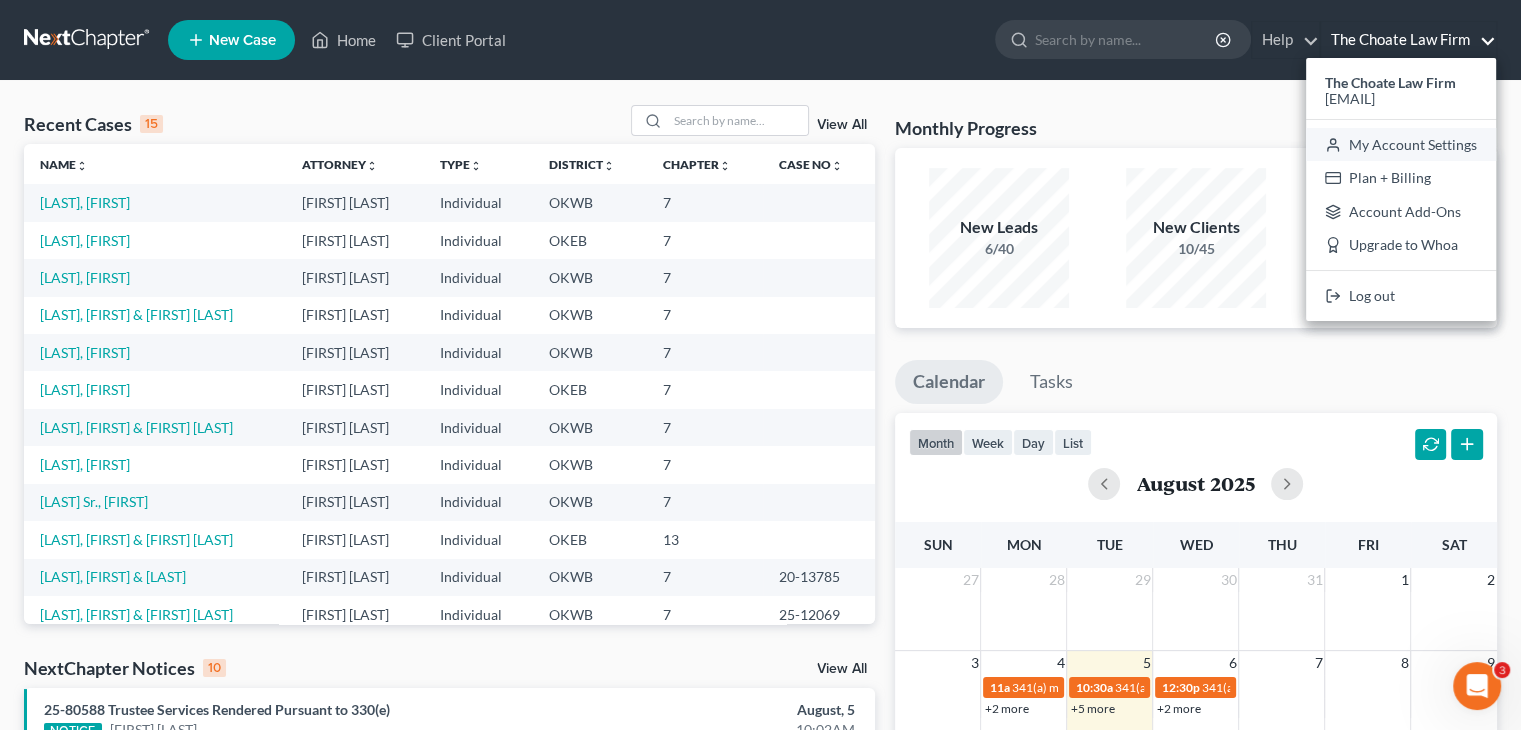 click on "My Account Settings" at bounding box center [1401, 145] 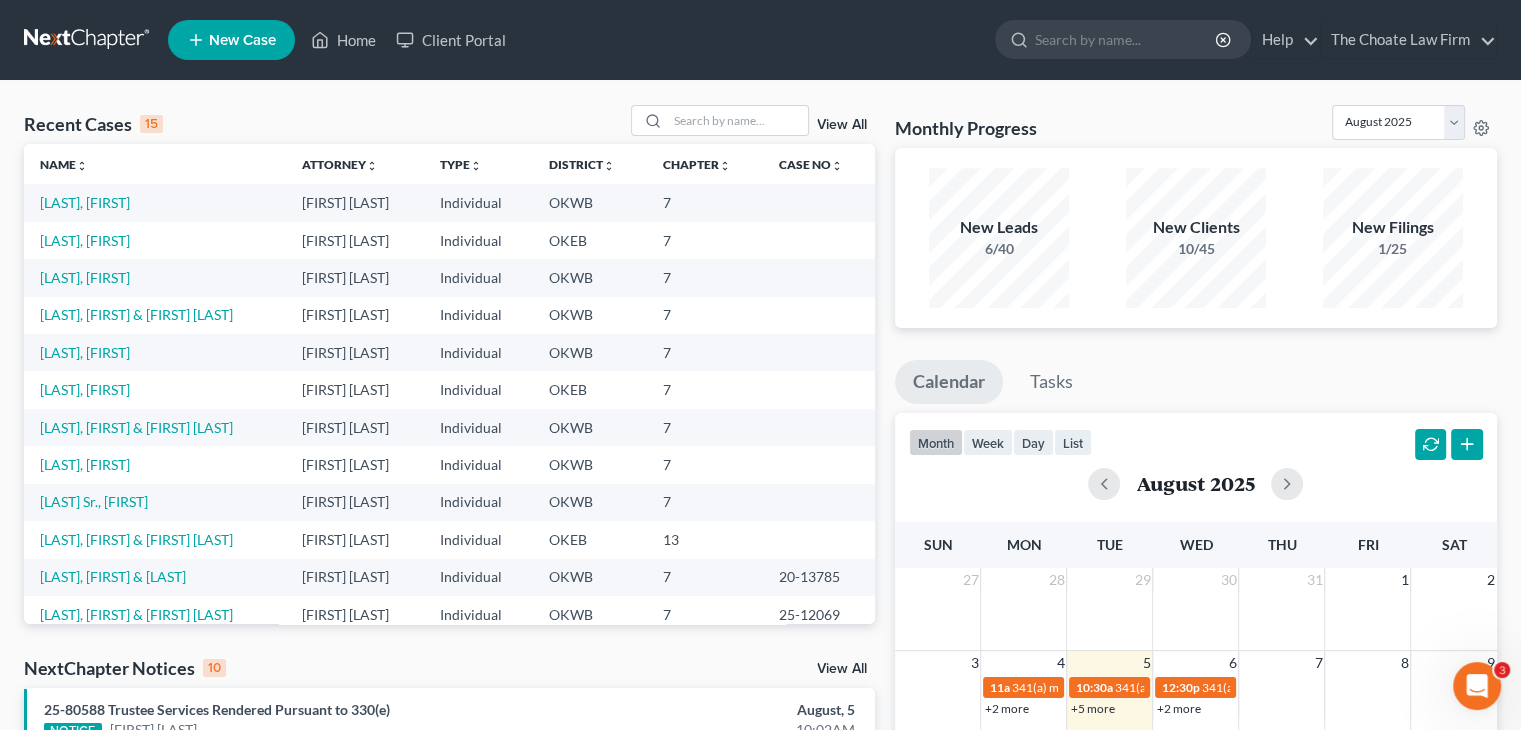 select on "23" 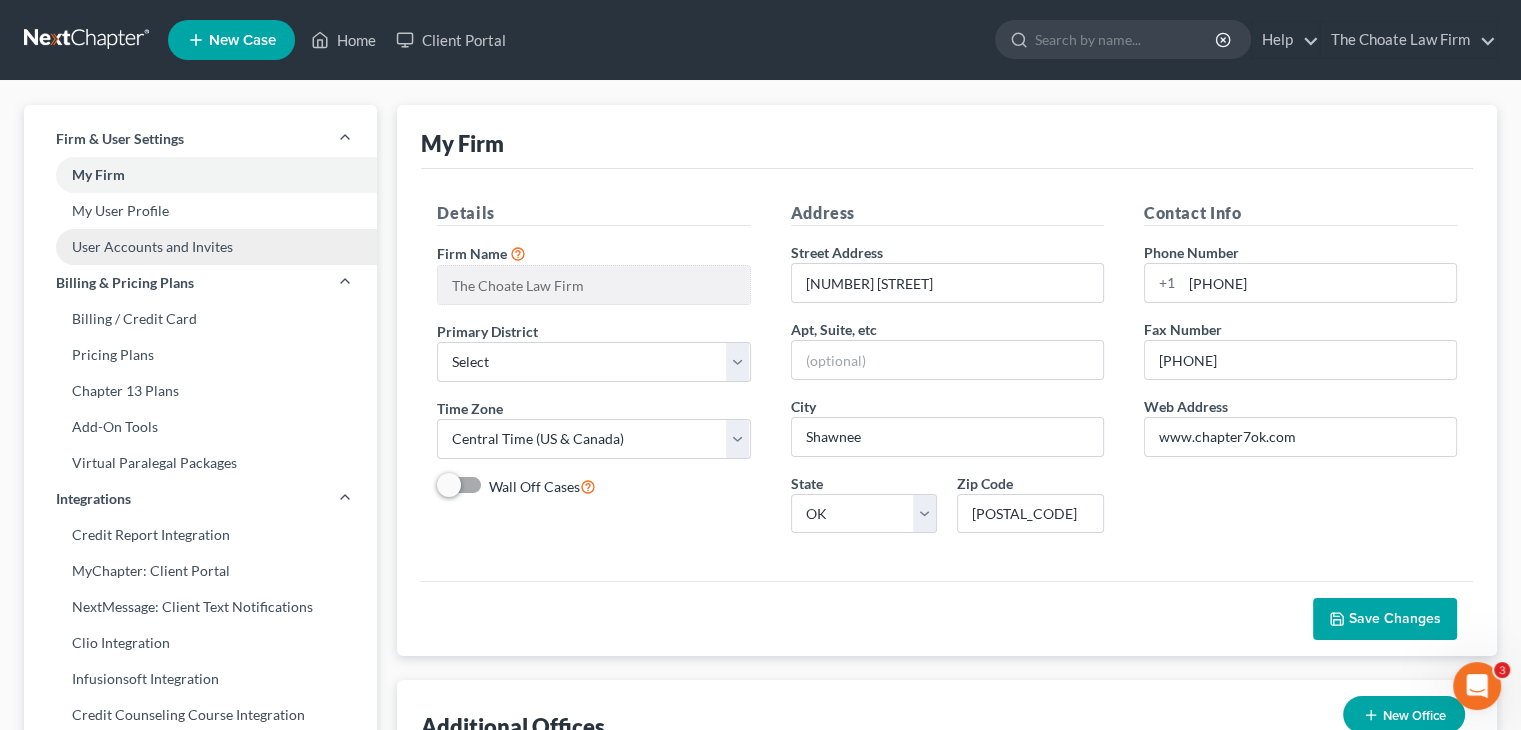 click on "User Accounts and Invites" at bounding box center [200, 247] 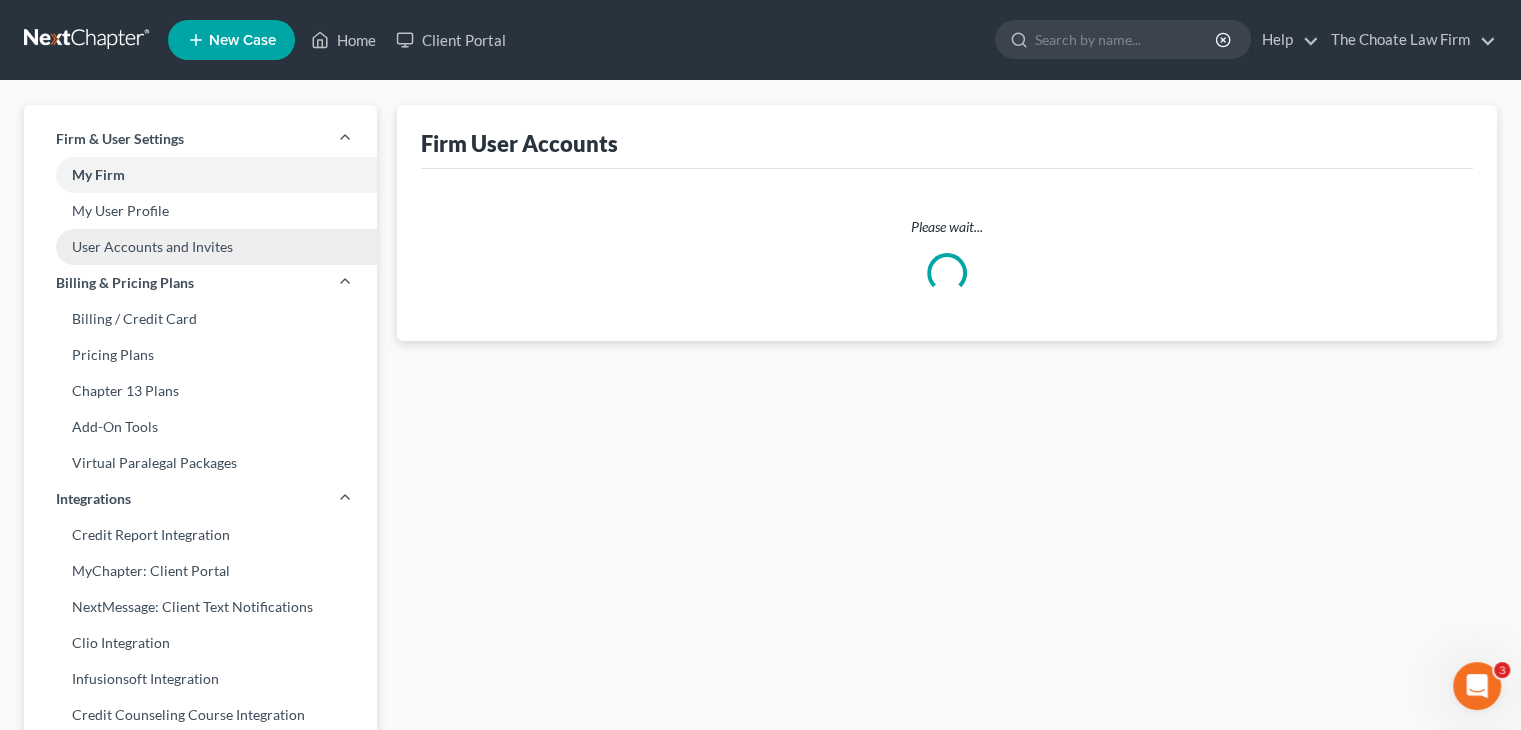select on "0" 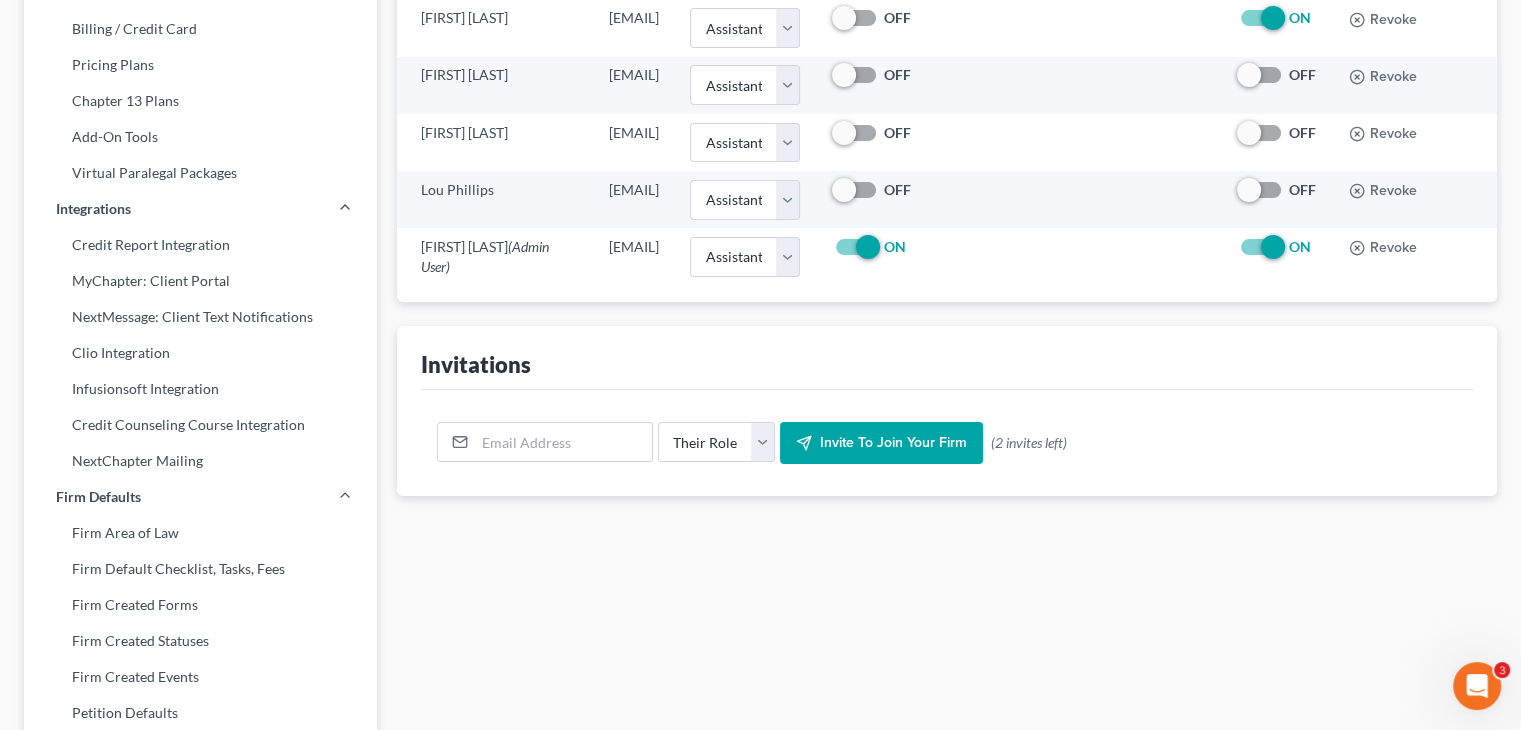 scroll, scrollTop: 292, scrollLeft: 0, axis: vertical 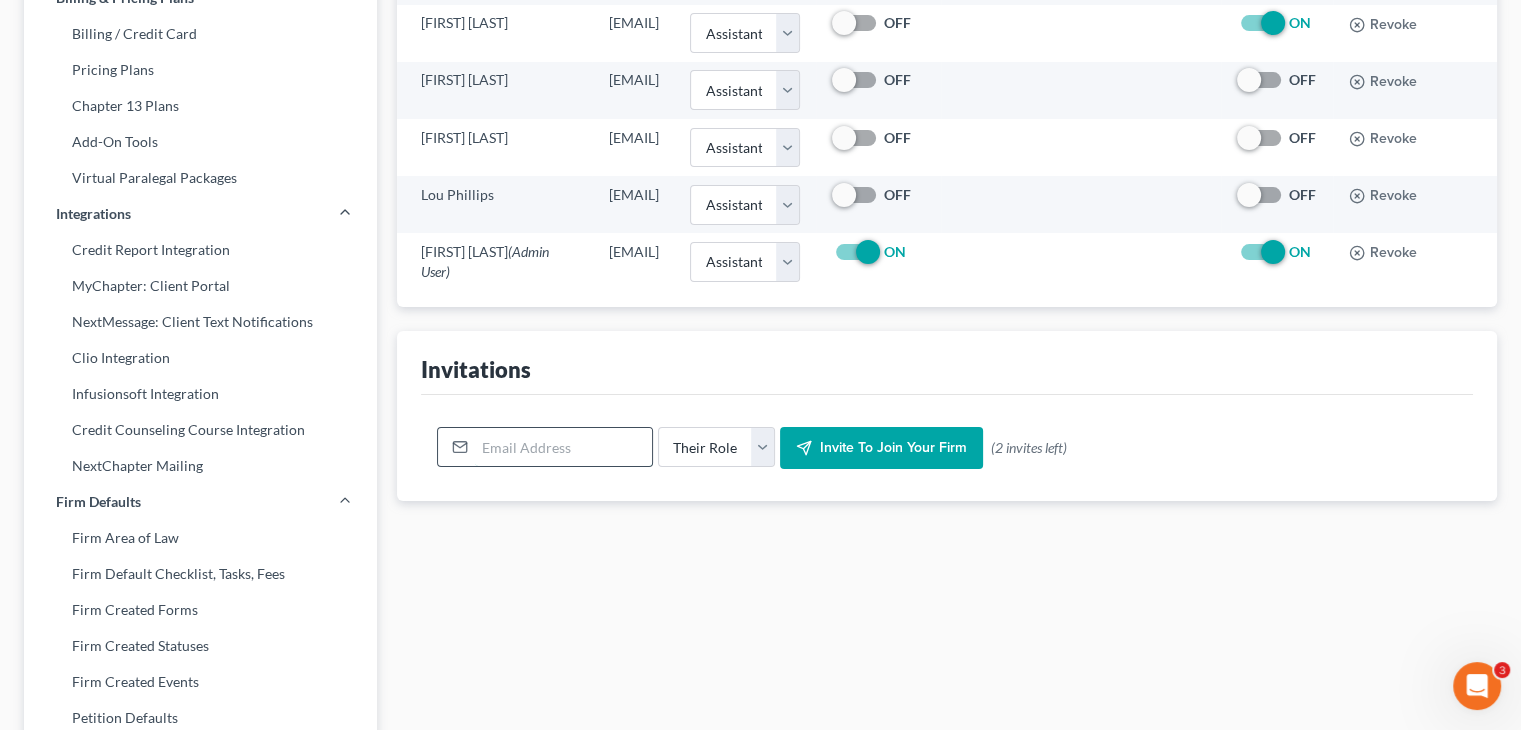 click at bounding box center [563, 447] 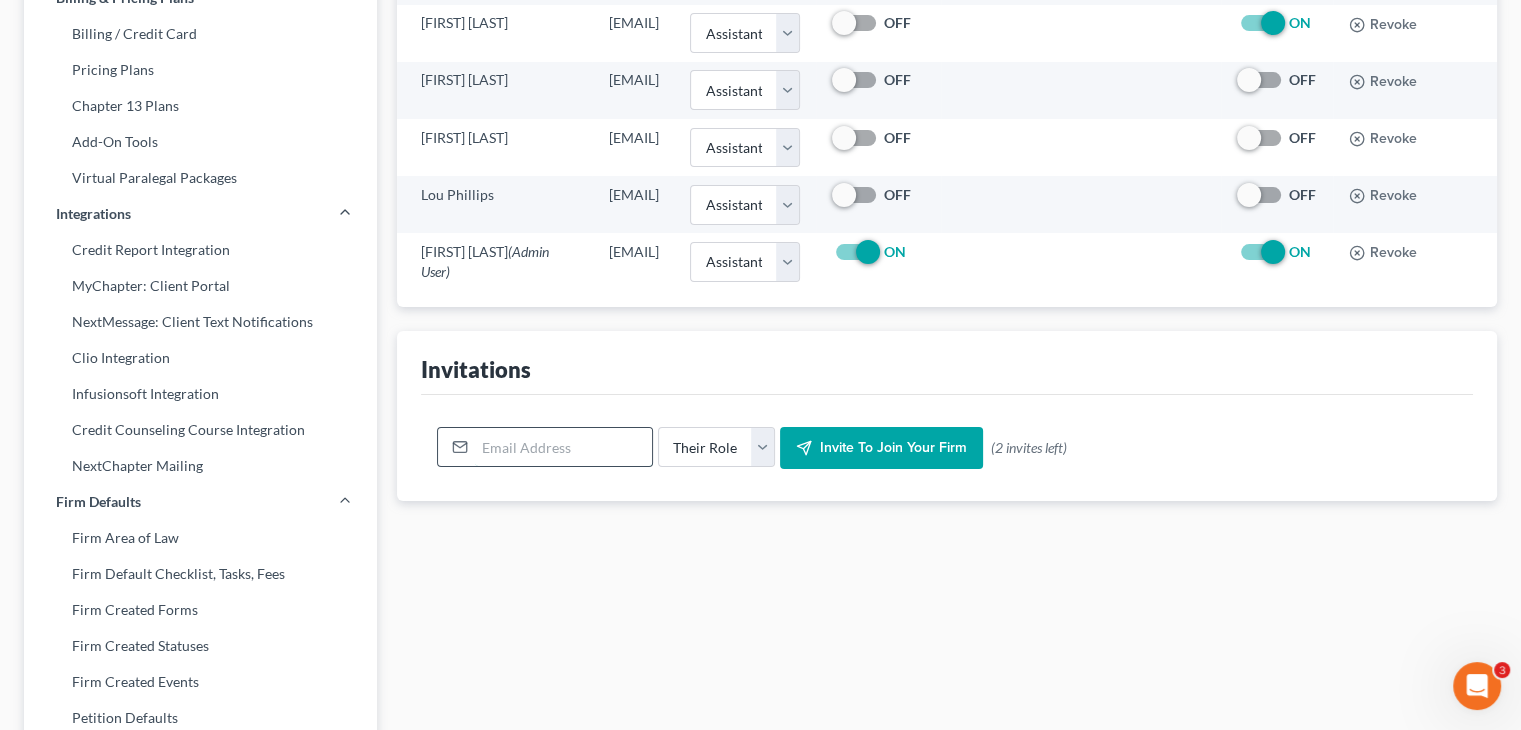 type on "z" 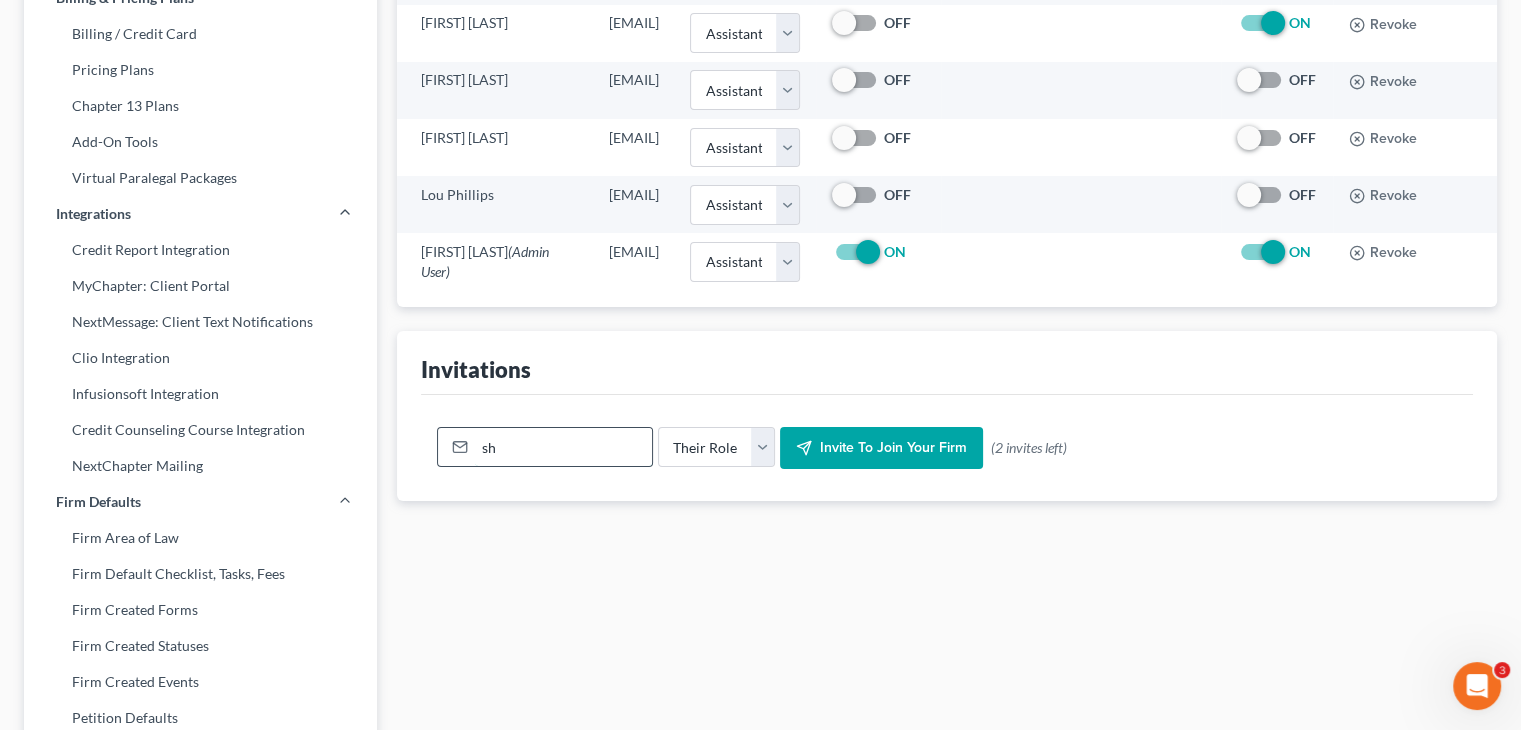 type on "s" 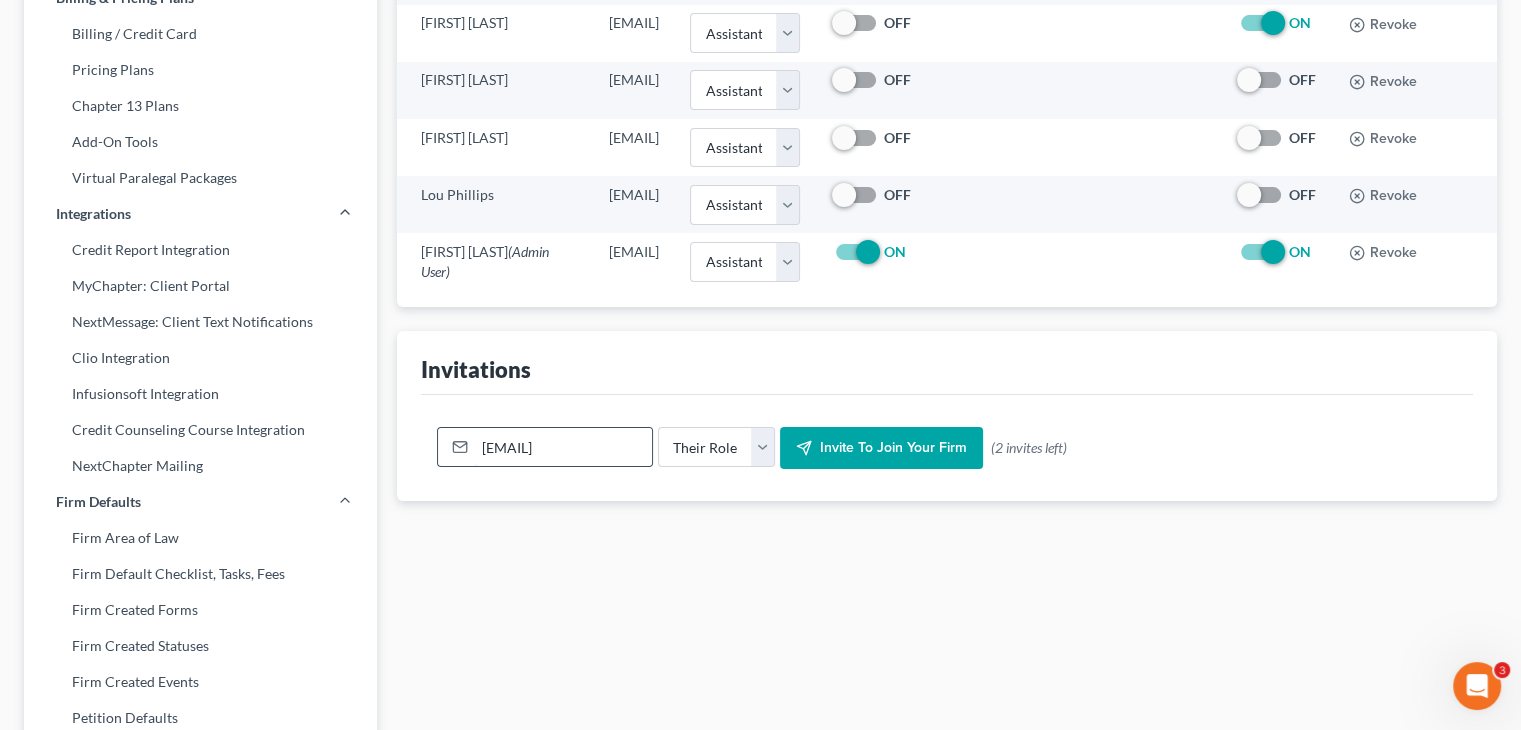 scroll, scrollTop: 0, scrollLeft: 7, axis: horizontal 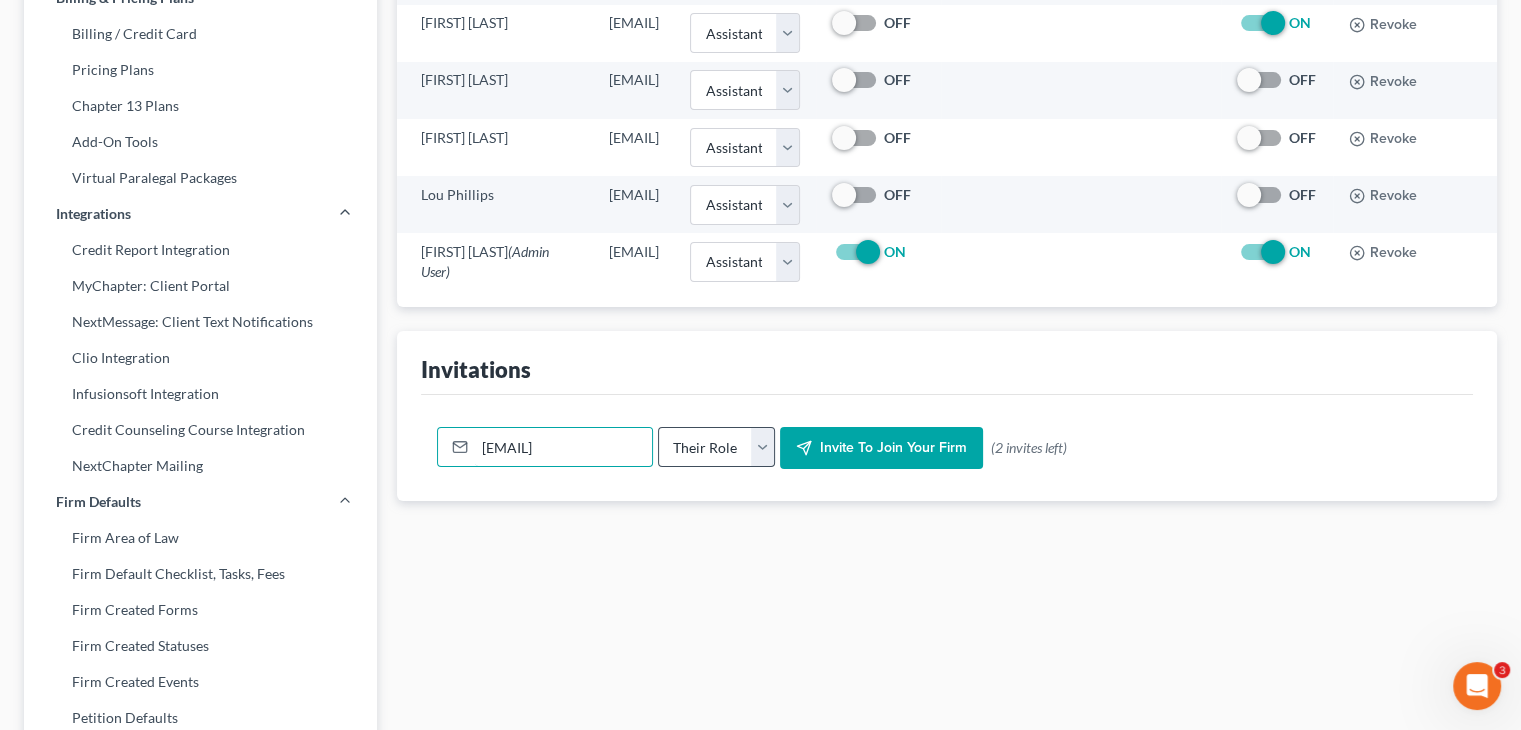 type on "[EMAIL]" 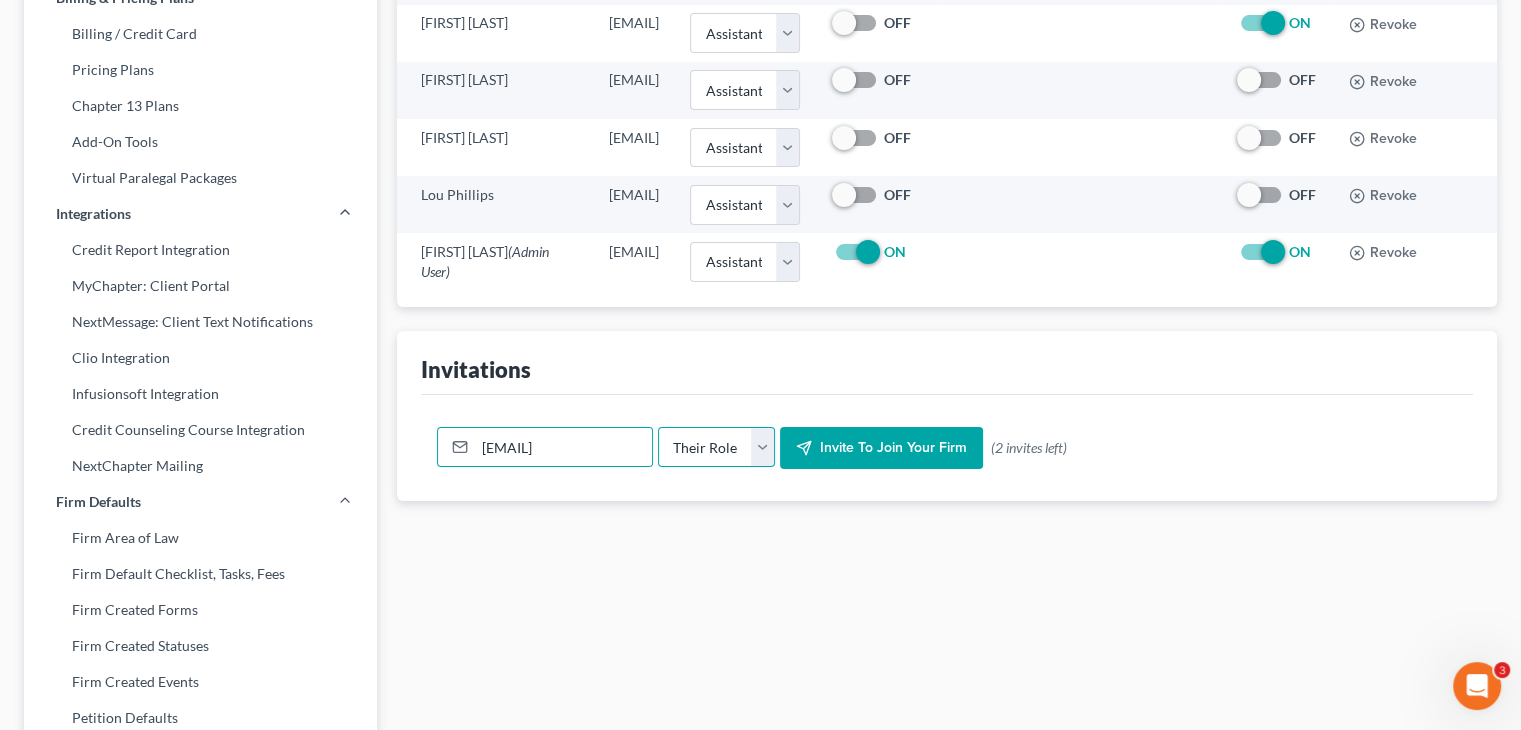 click on "Their Role Attorney Paralegal Assistant" at bounding box center [716, 447] 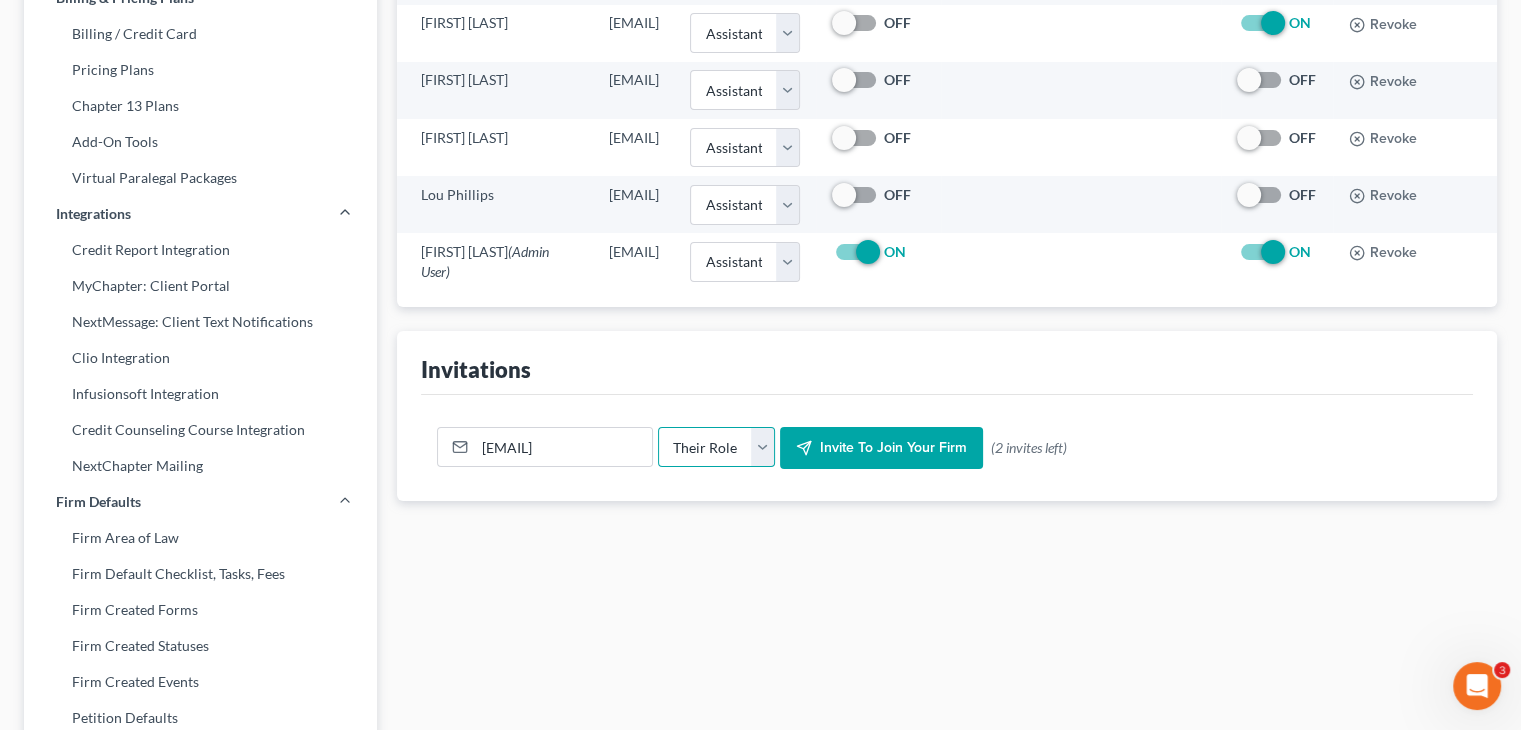 select on "assistant" 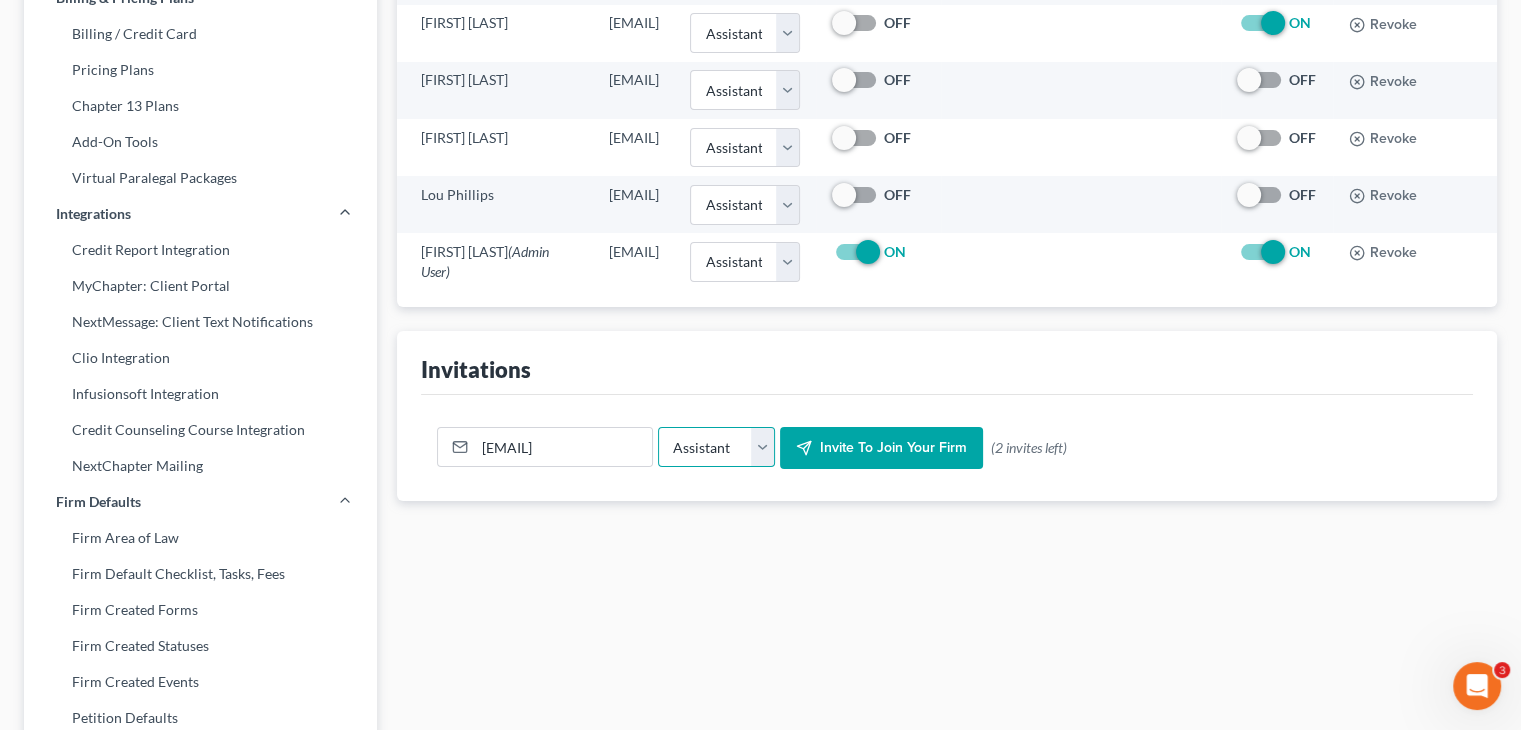 click on "Their Role Attorney Paralegal Assistant" at bounding box center [716, 447] 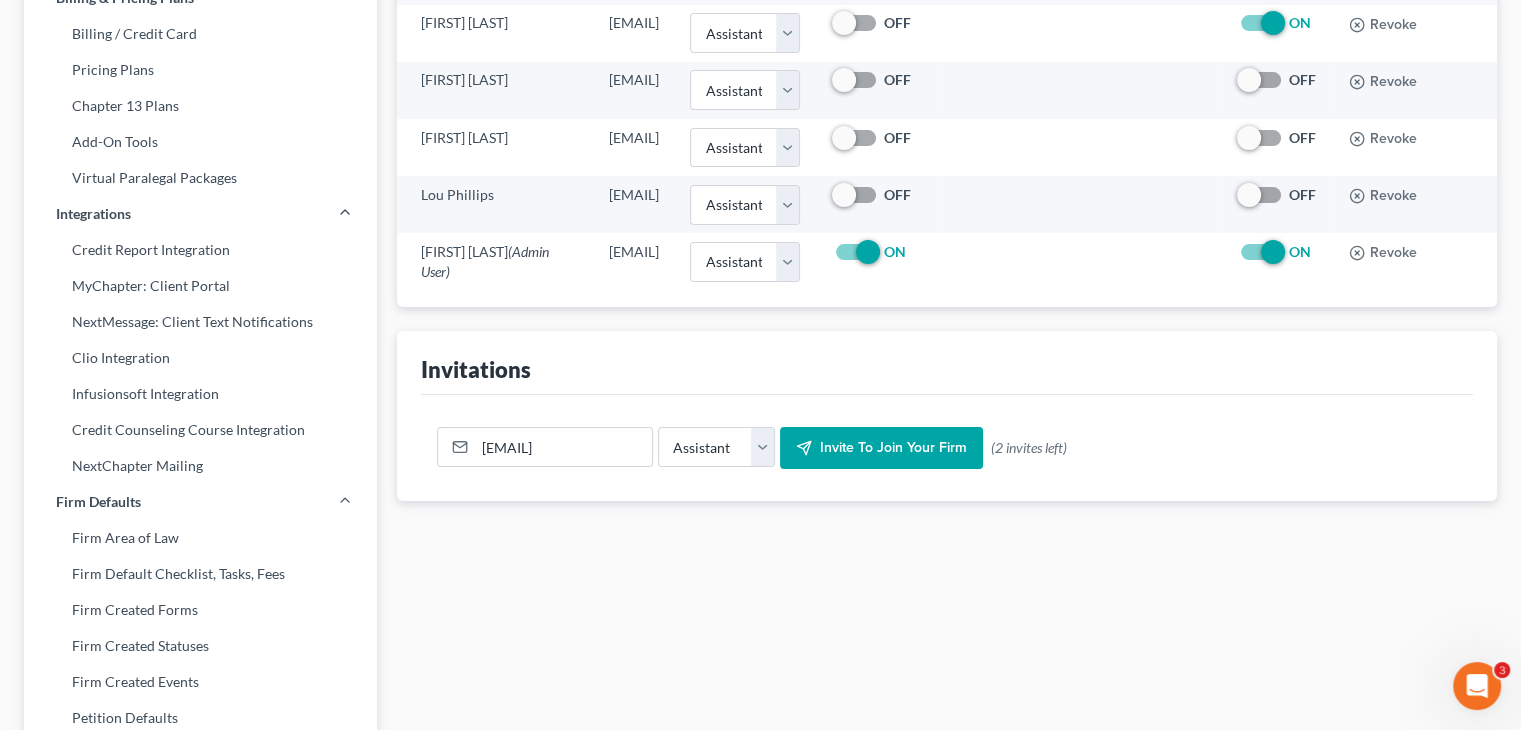 click on "Invite to join your firm" at bounding box center (893, 447) 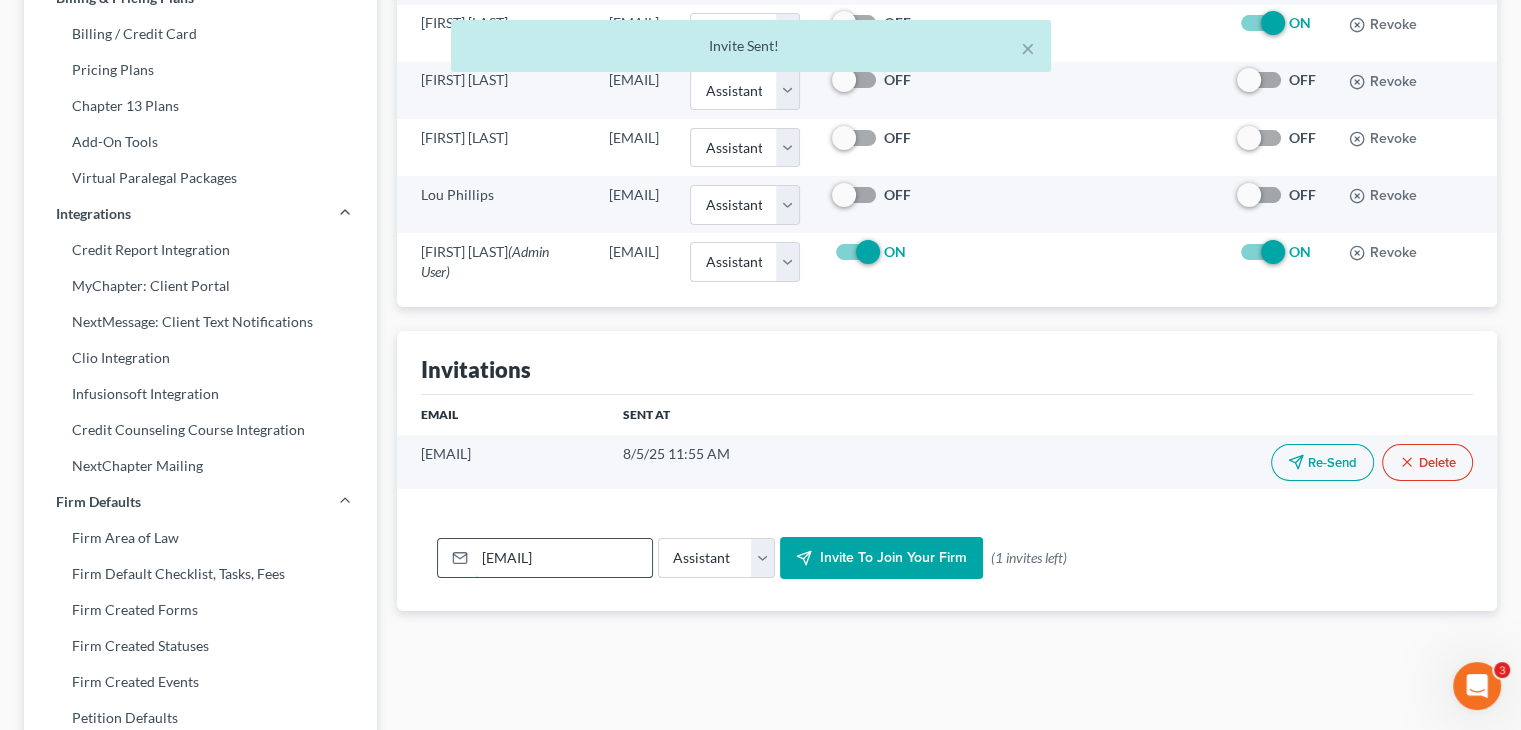 click on "[EMAIL]" at bounding box center [563, 558] 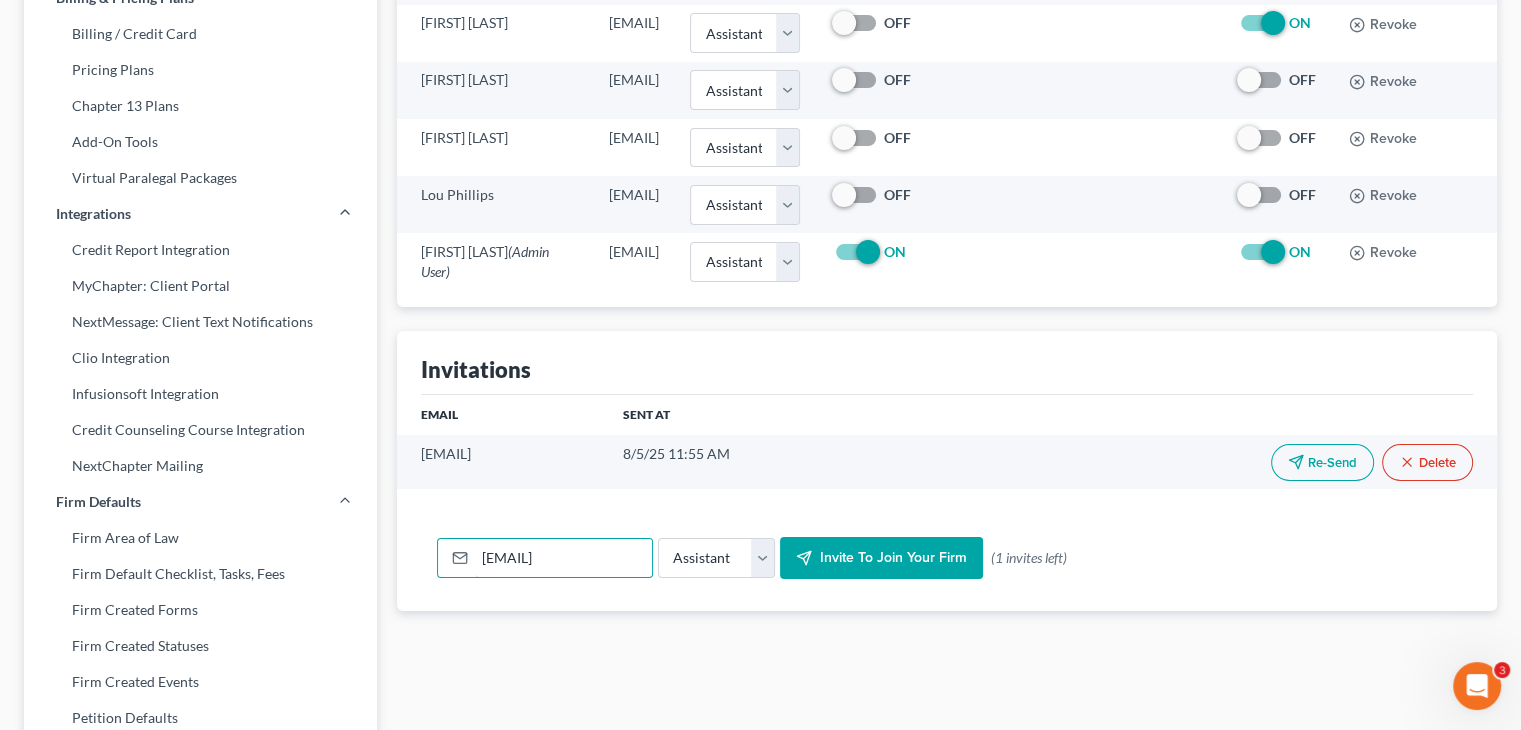 drag, startPoint x: 529, startPoint y: 555, endPoint x: 416, endPoint y: 573, distance: 114.424644 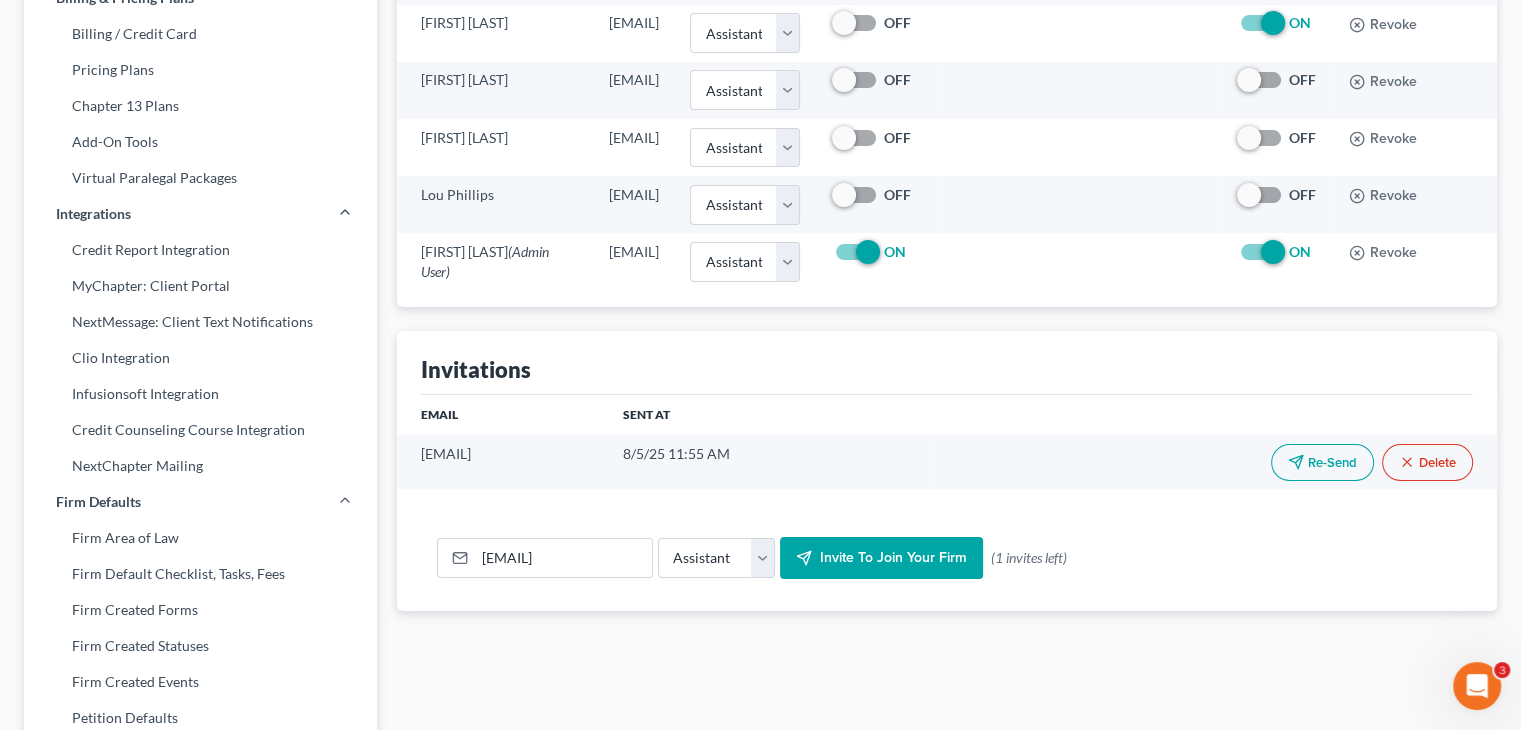 click on "Invite to join your firm" at bounding box center (881, 558) 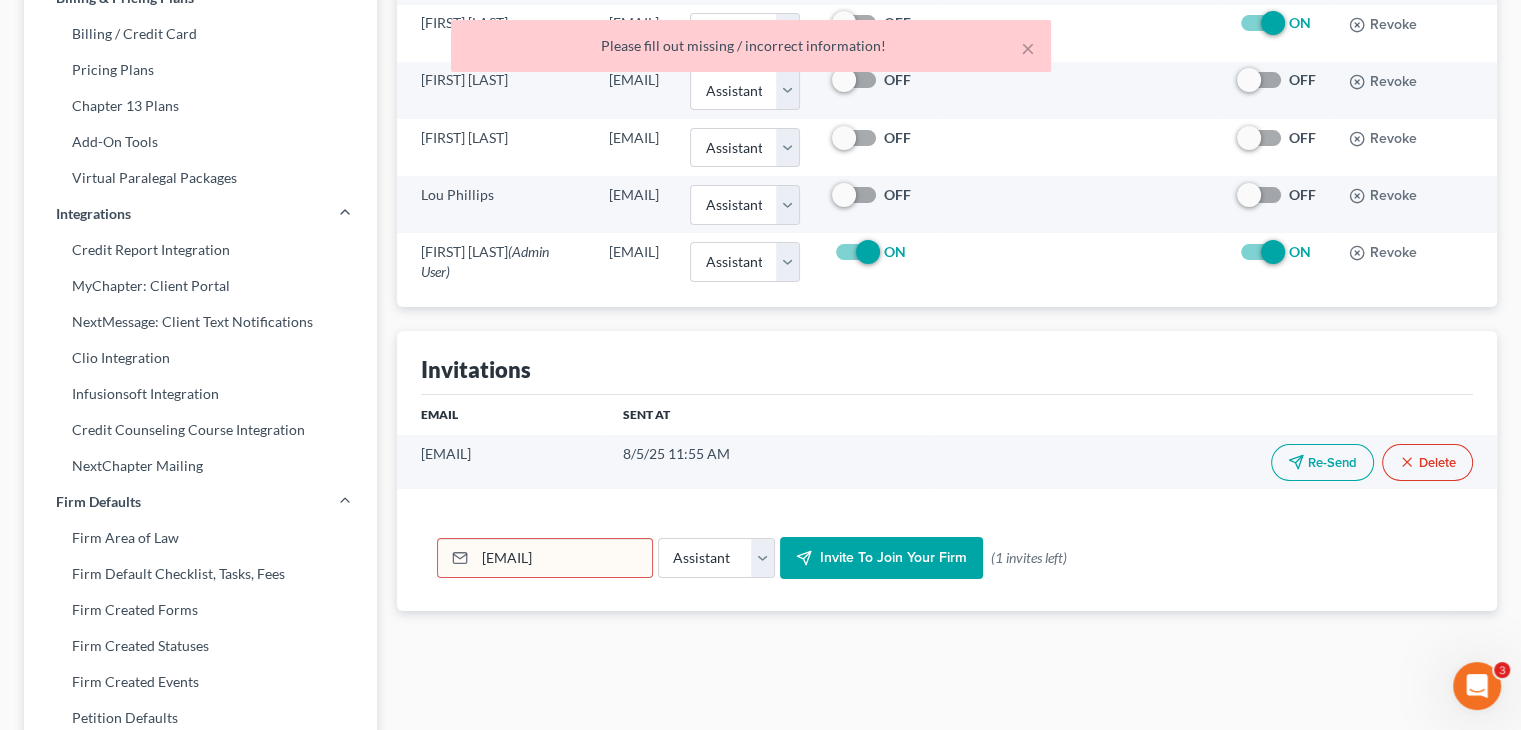 click on "[EMAIL]" at bounding box center (563, 558) 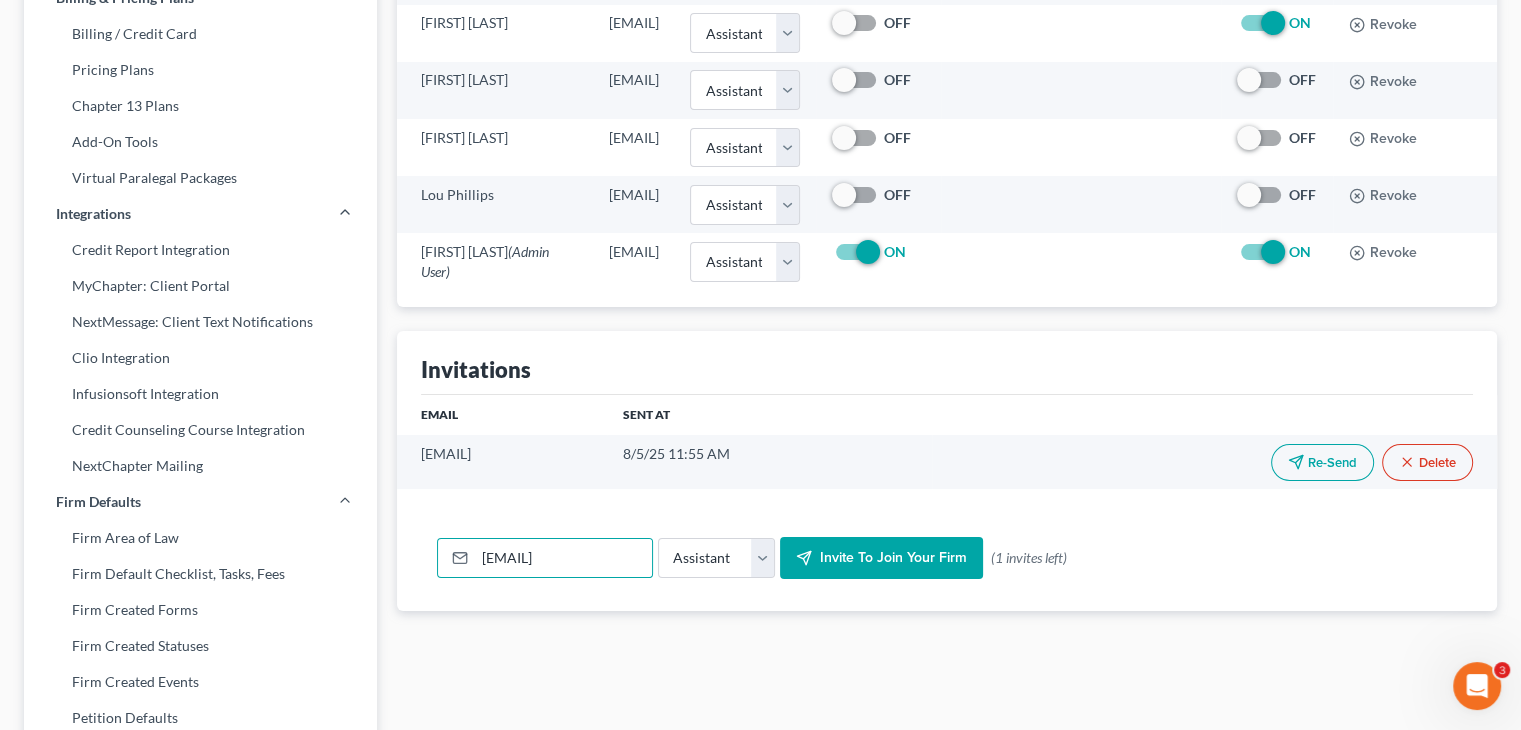 click on "Invite to join your firm" at bounding box center (893, 557) 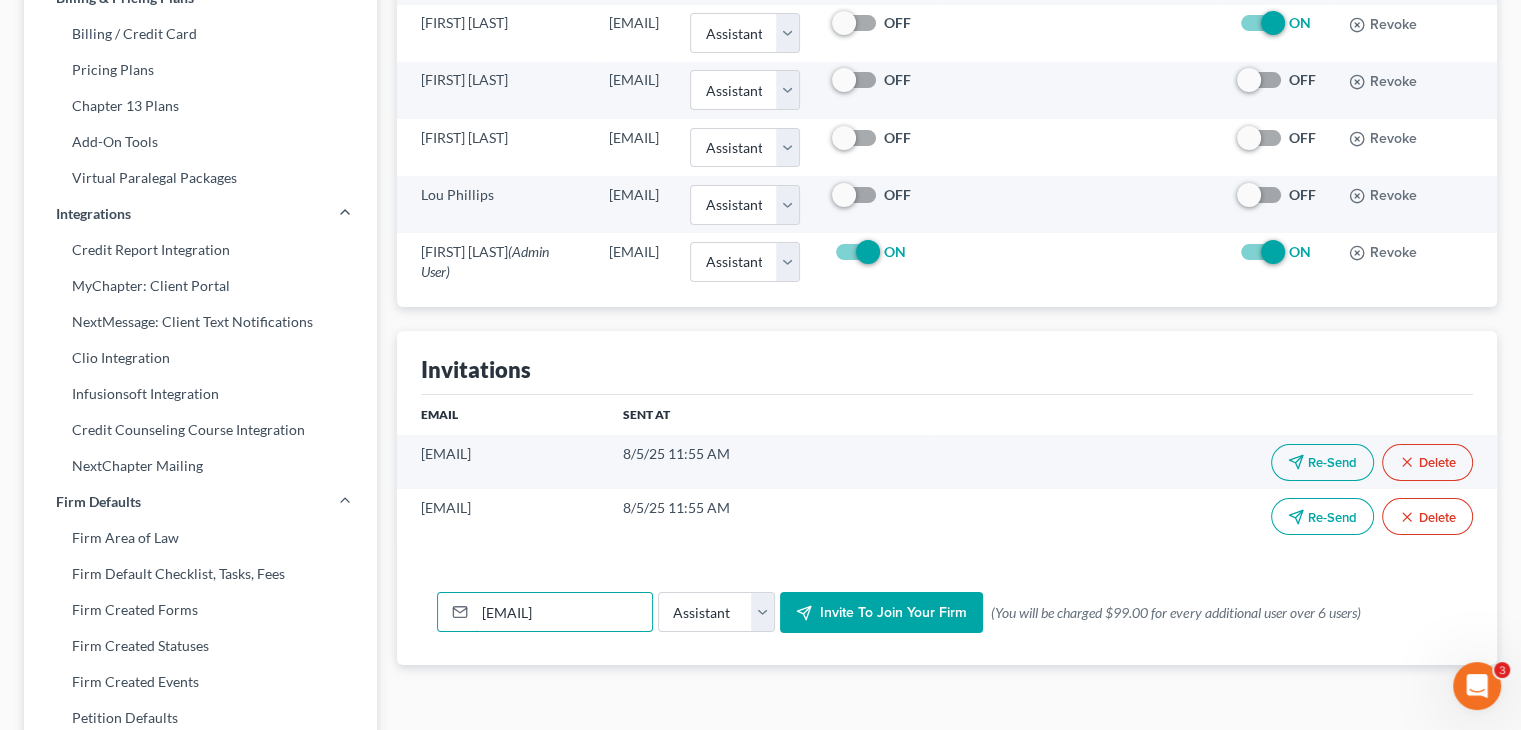 drag, startPoint x: 516, startPoint y: 608, endPoint x: 412, endPoint y: 615, distance: 104.23531 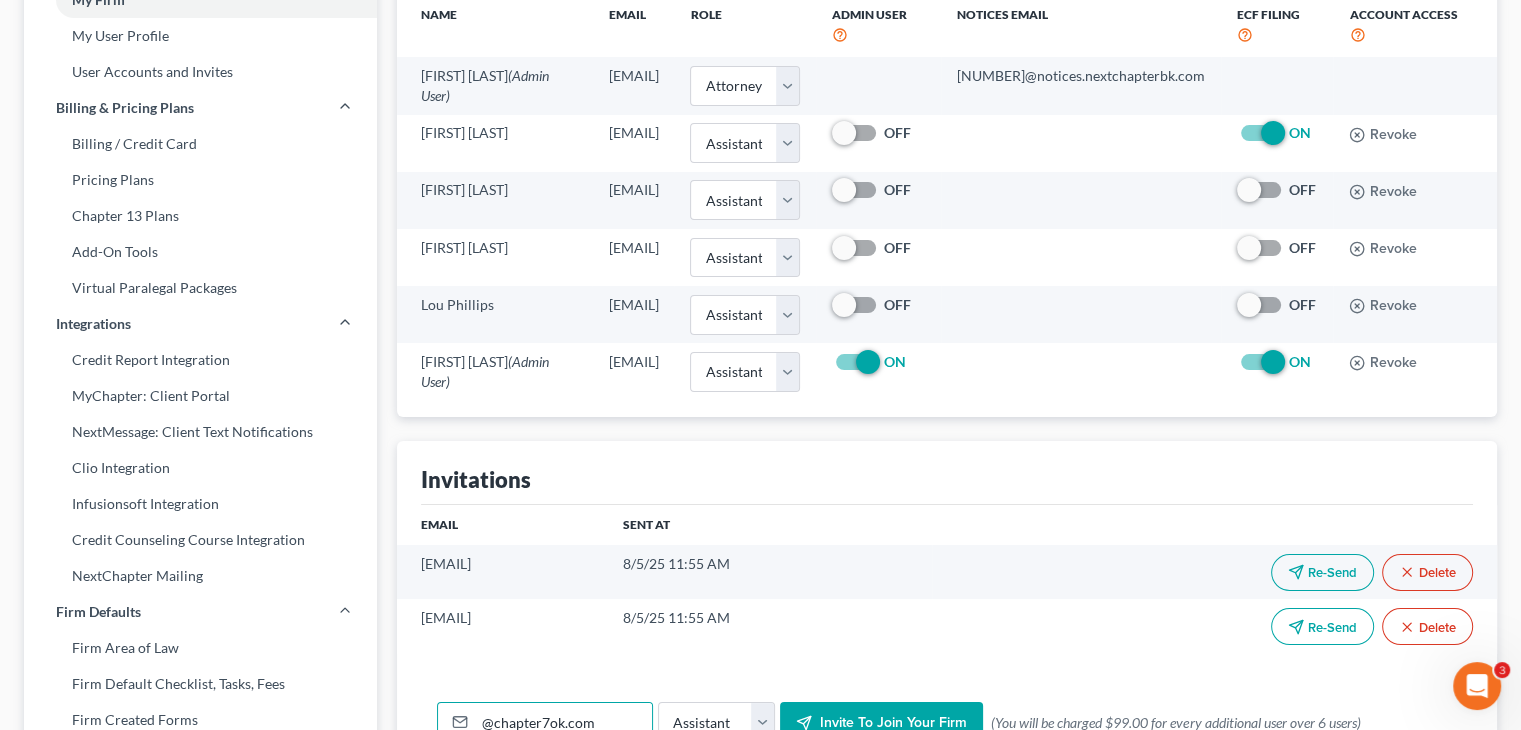scroll, scrollTop: 176, scrollLeft: 0, axis: vertical 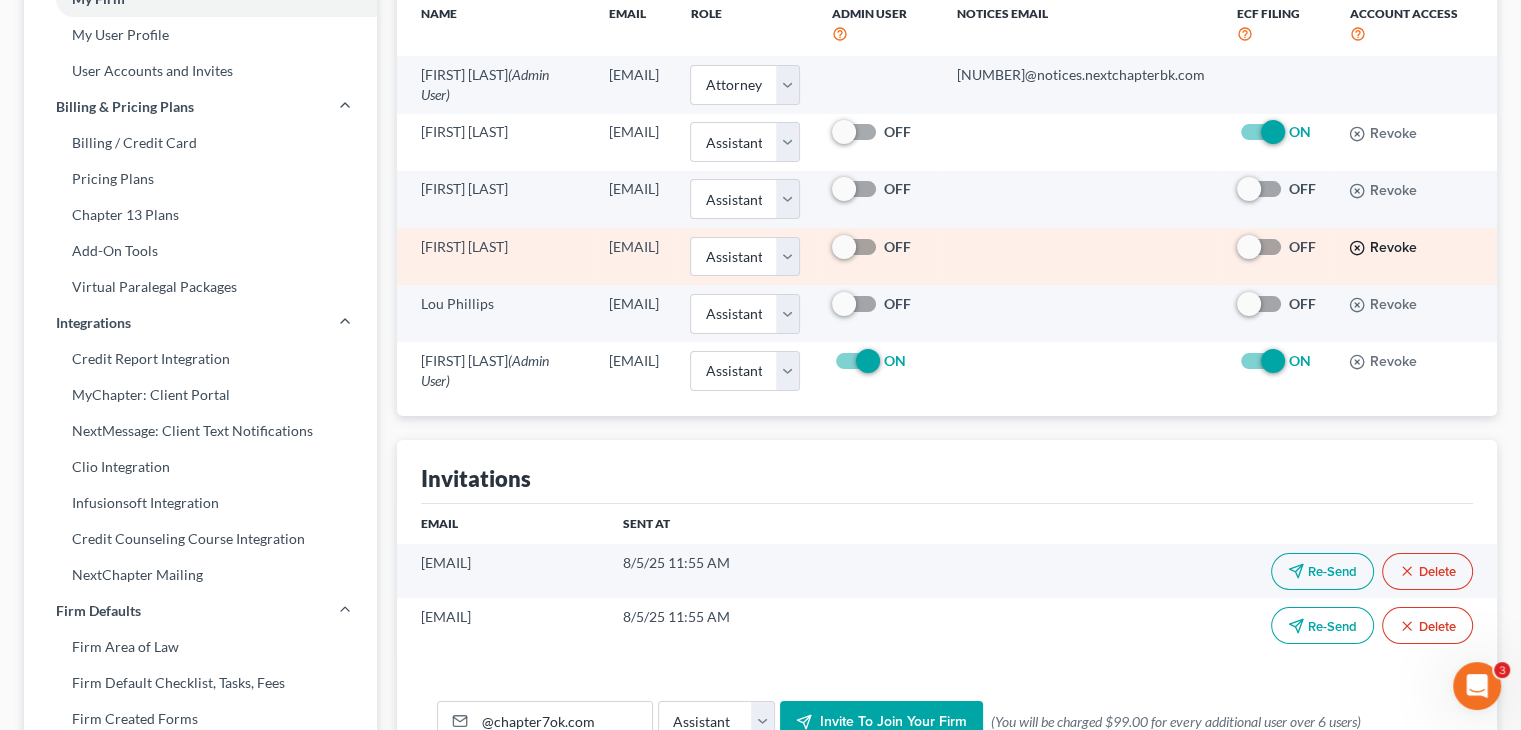 click 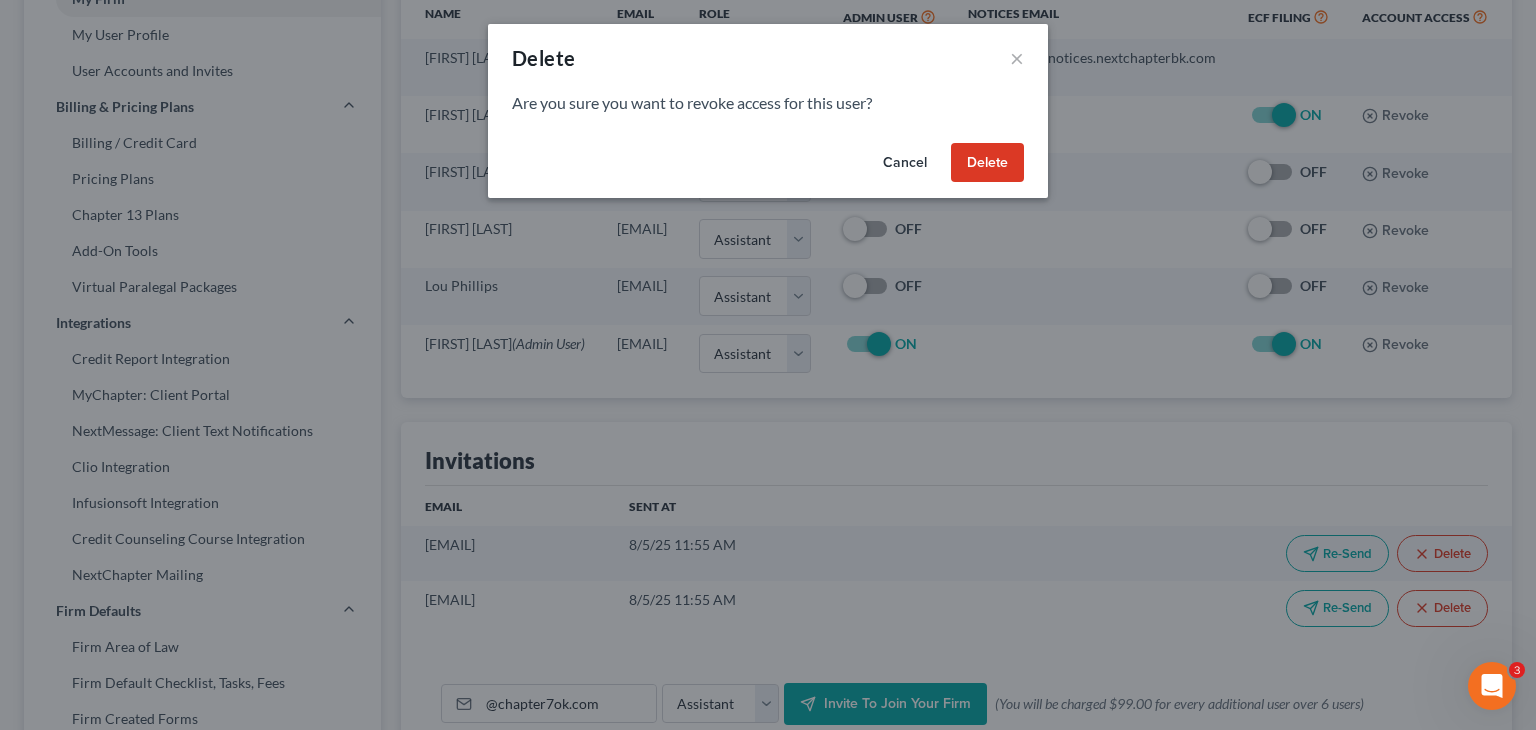 click on "Cancel" at bounding box center [905, 163] 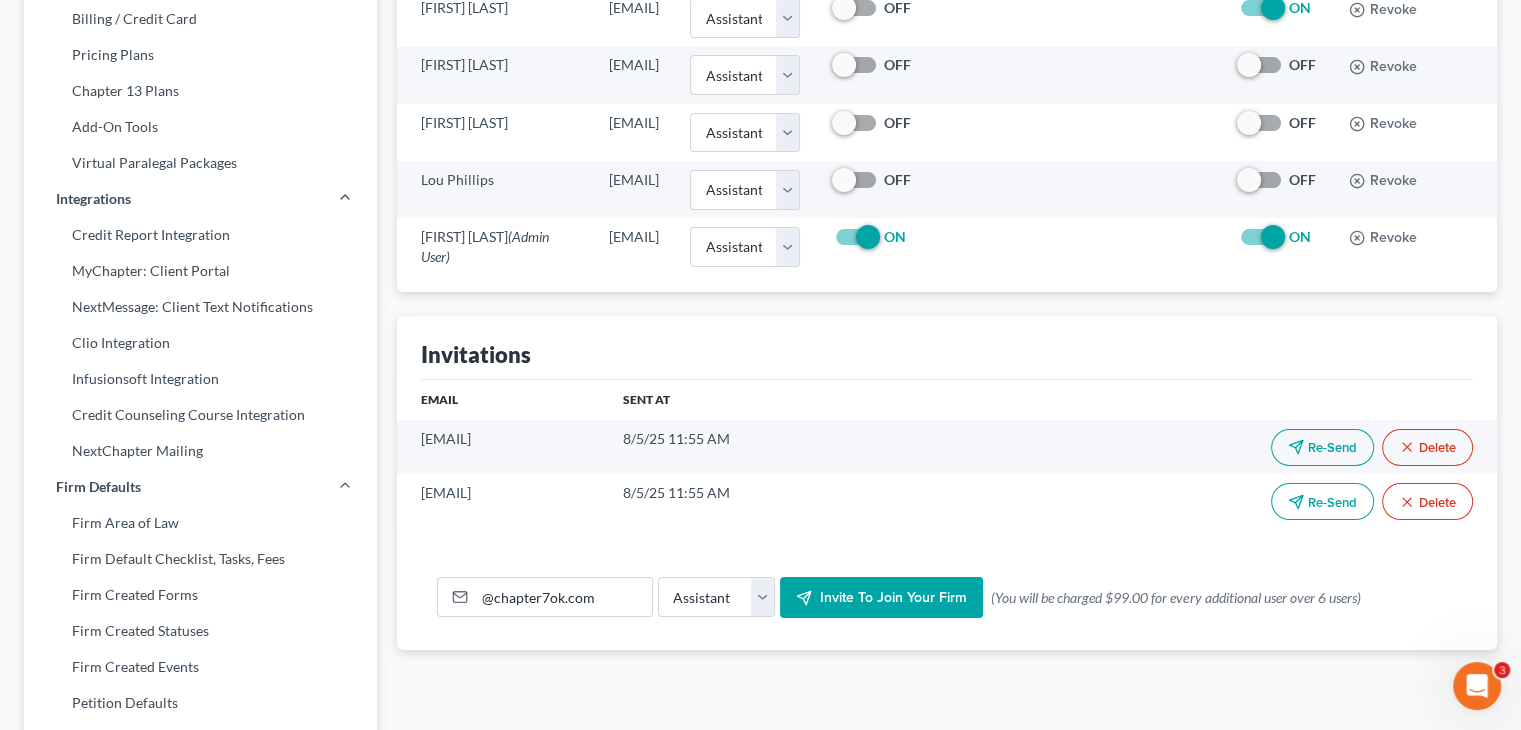 scroll, scrollTop: 280, scrollLeft: 0, axis: vertical 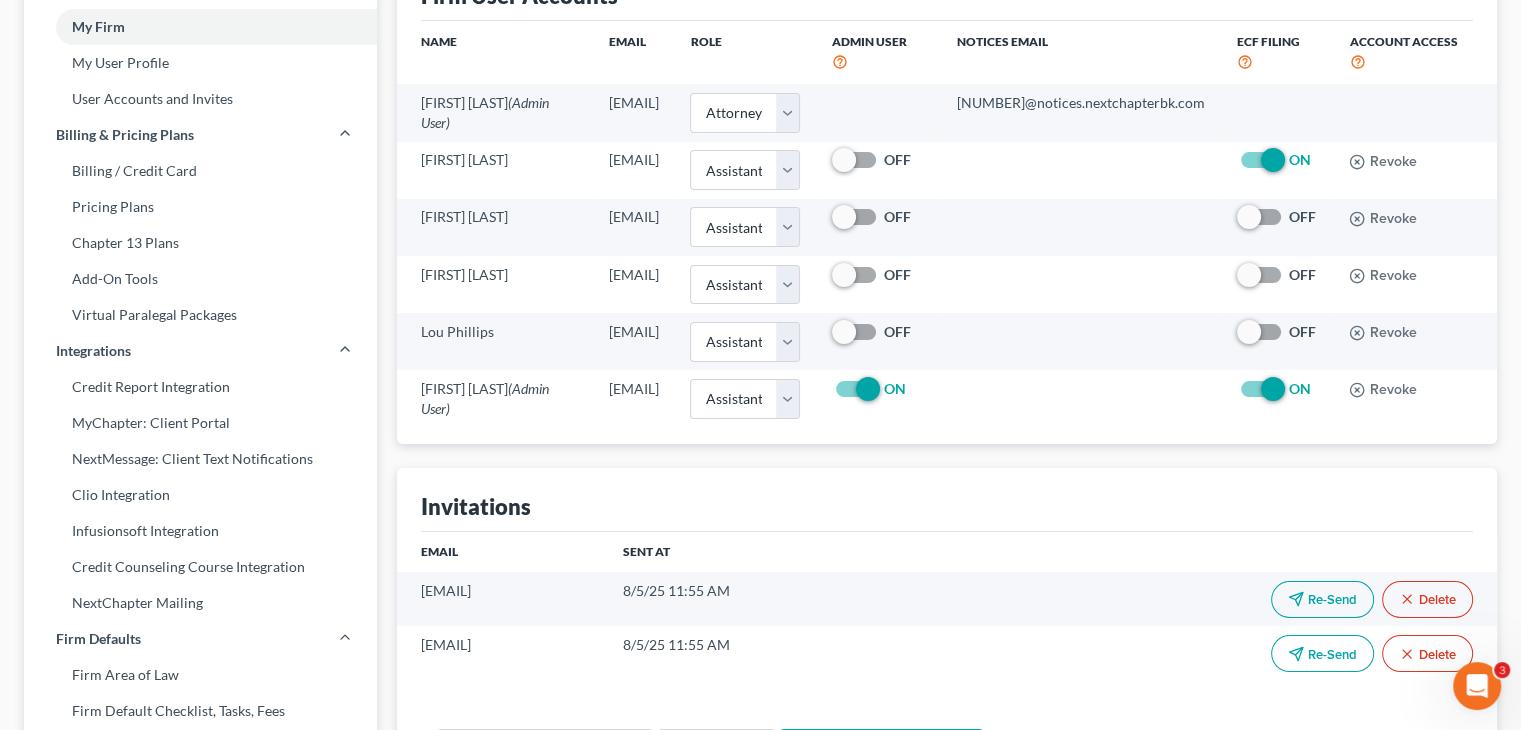 click on "Invitations" at bounding box center [947, 500] 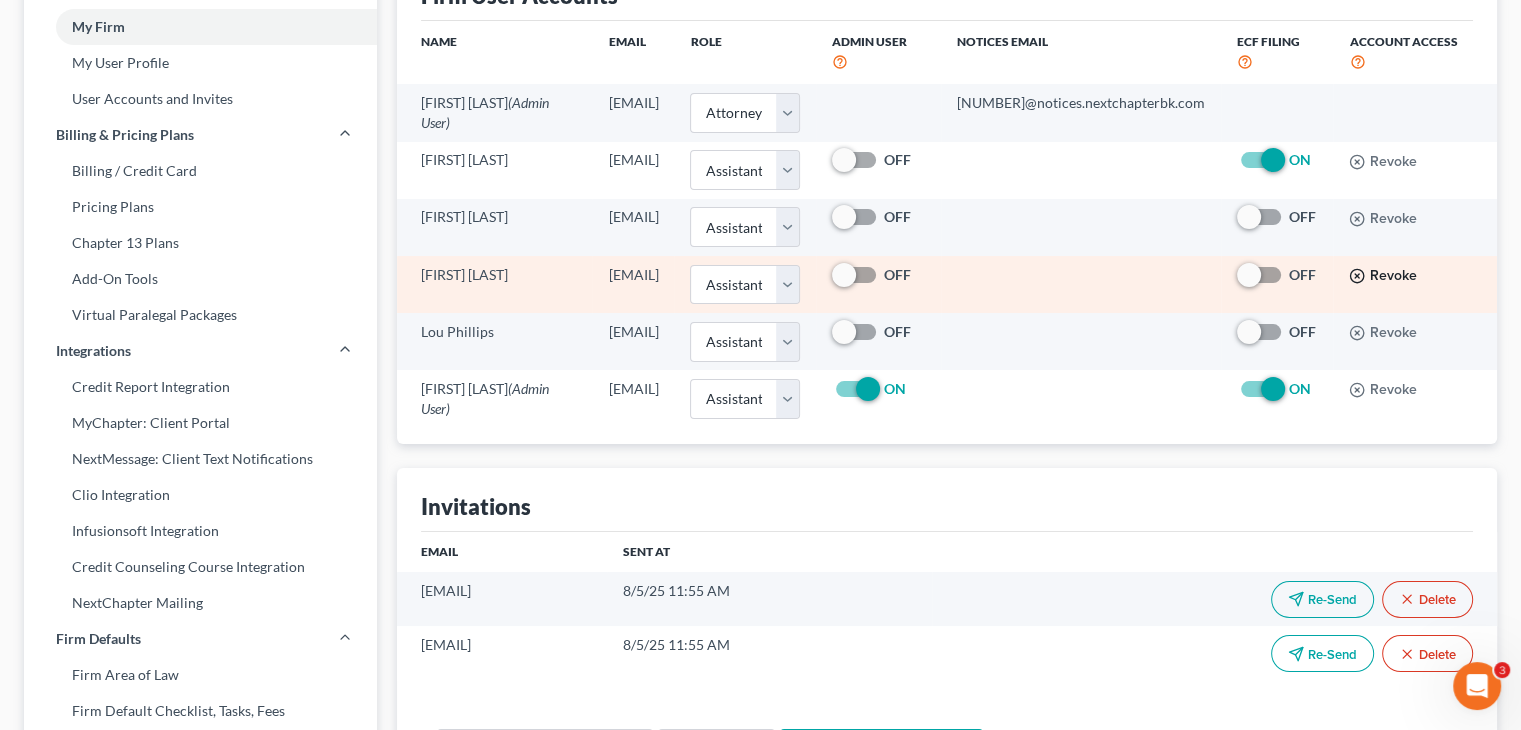 click 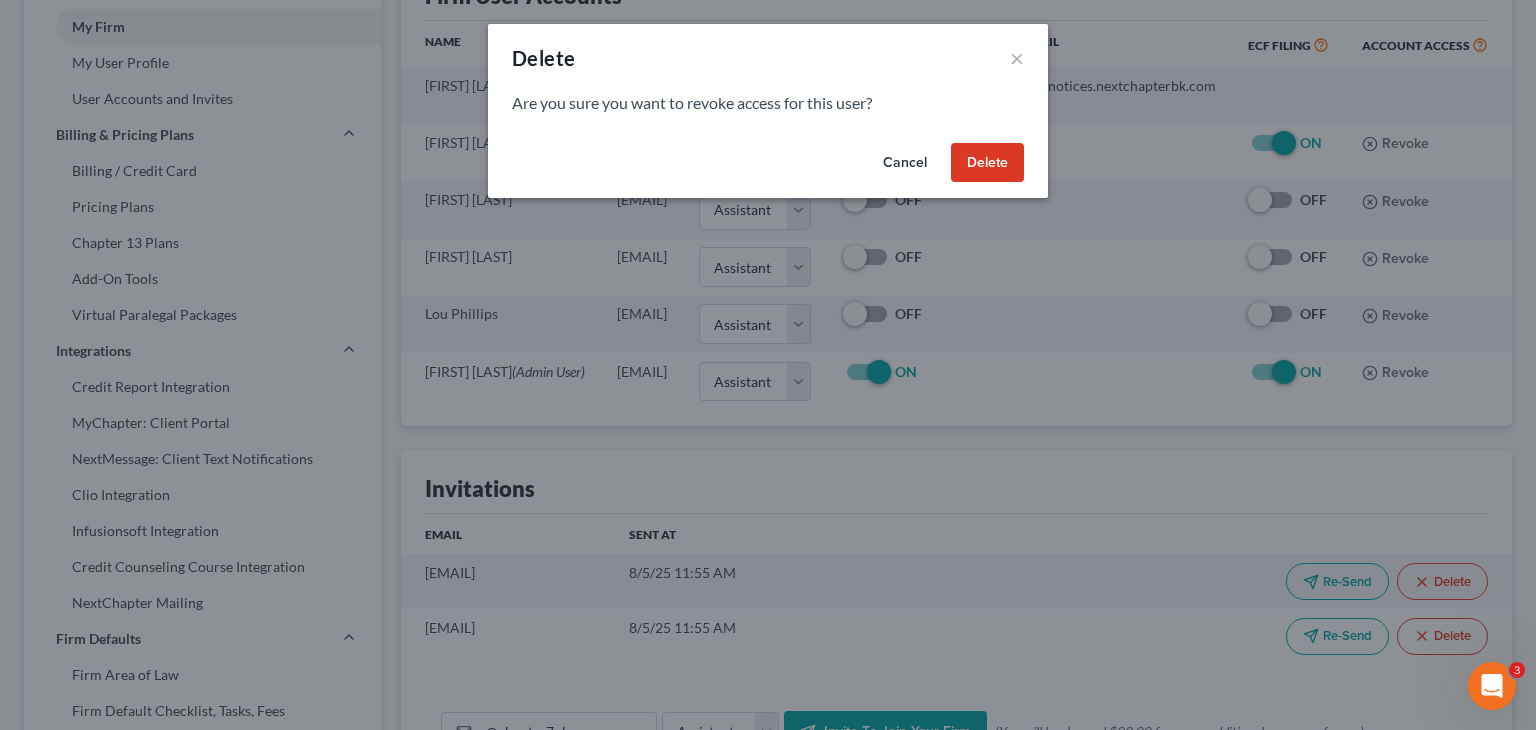 click on "Delete" at bounding box center (987, 163) 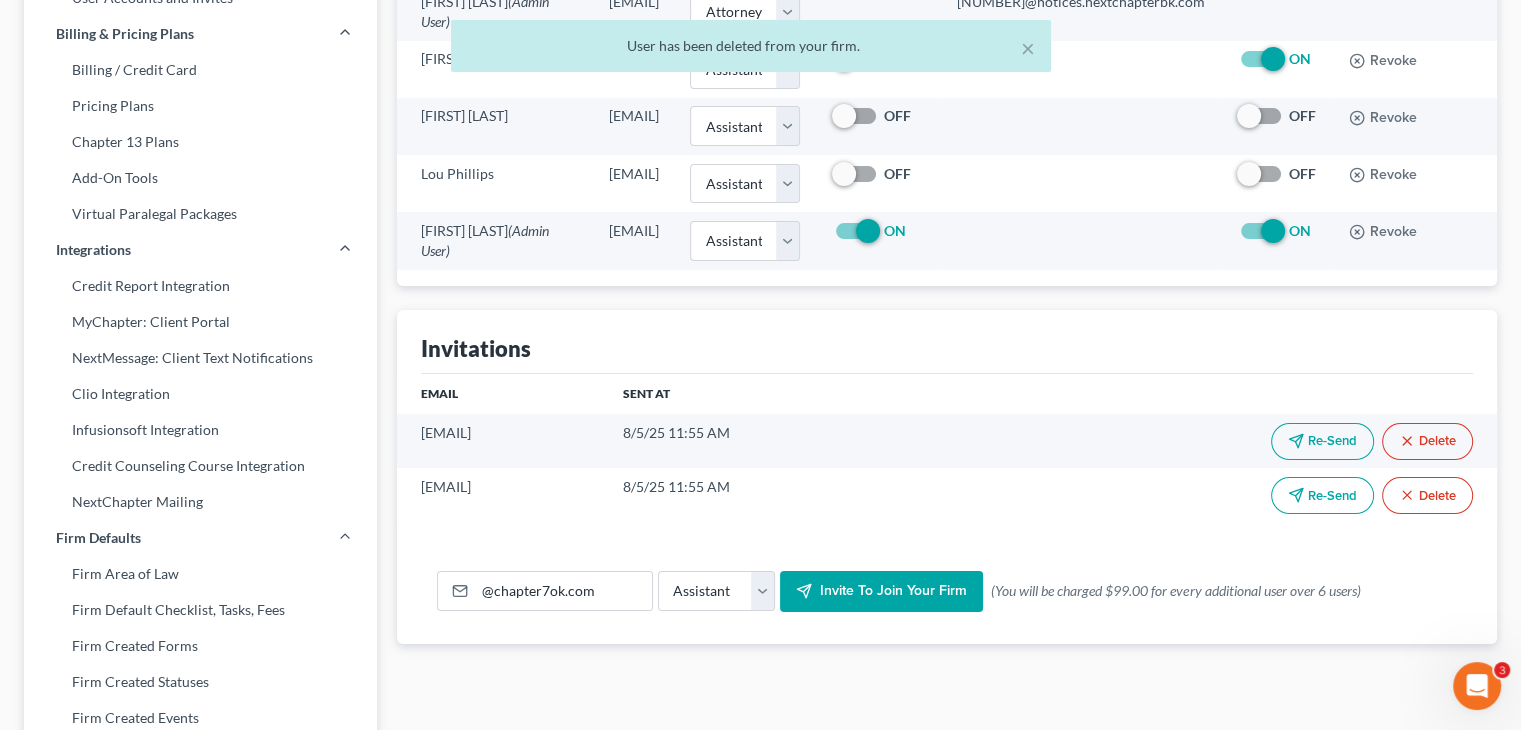 scroll, scrollTop: 252, scrollLeft: 0, axis: vertical 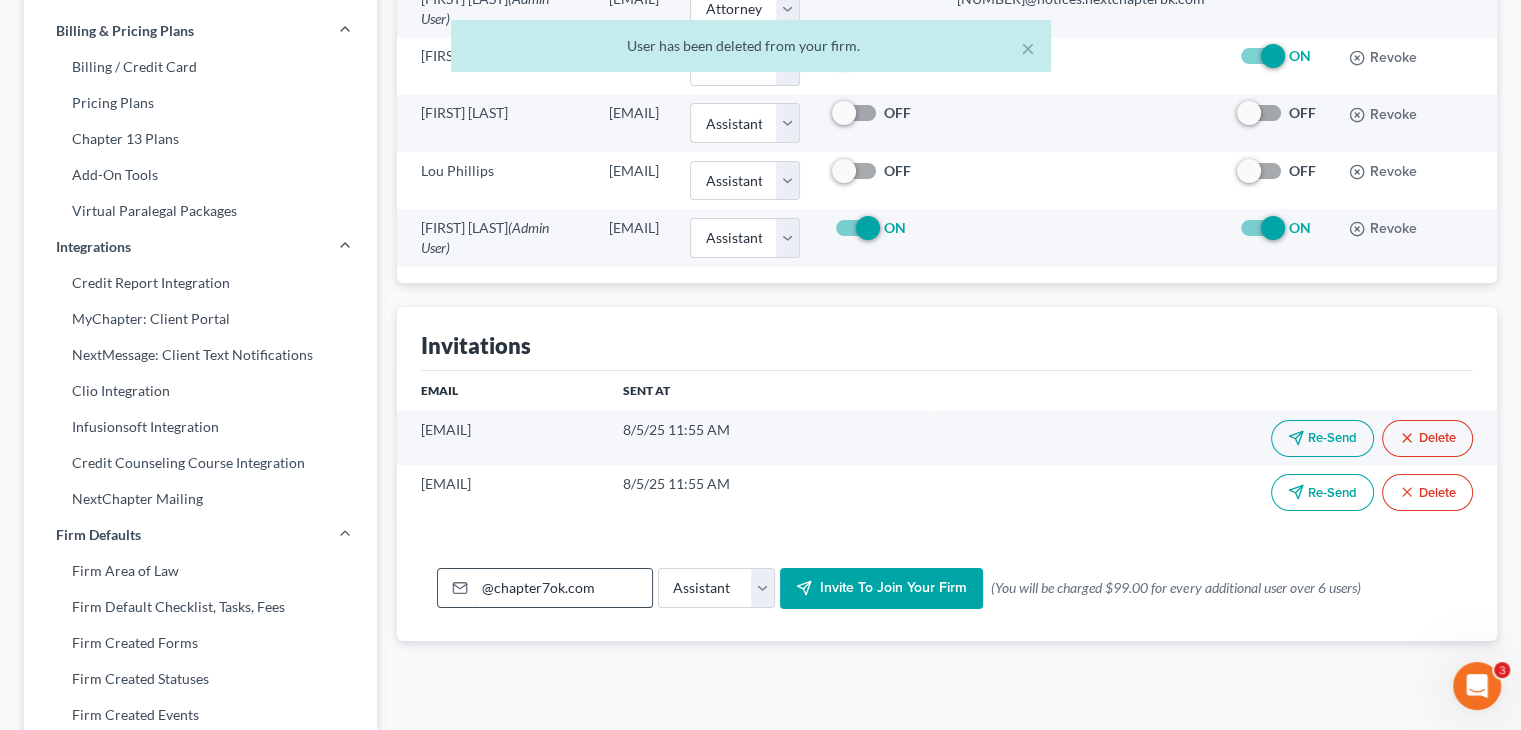 click on "@chapter7ok.com" at bounding box center (563, 588) 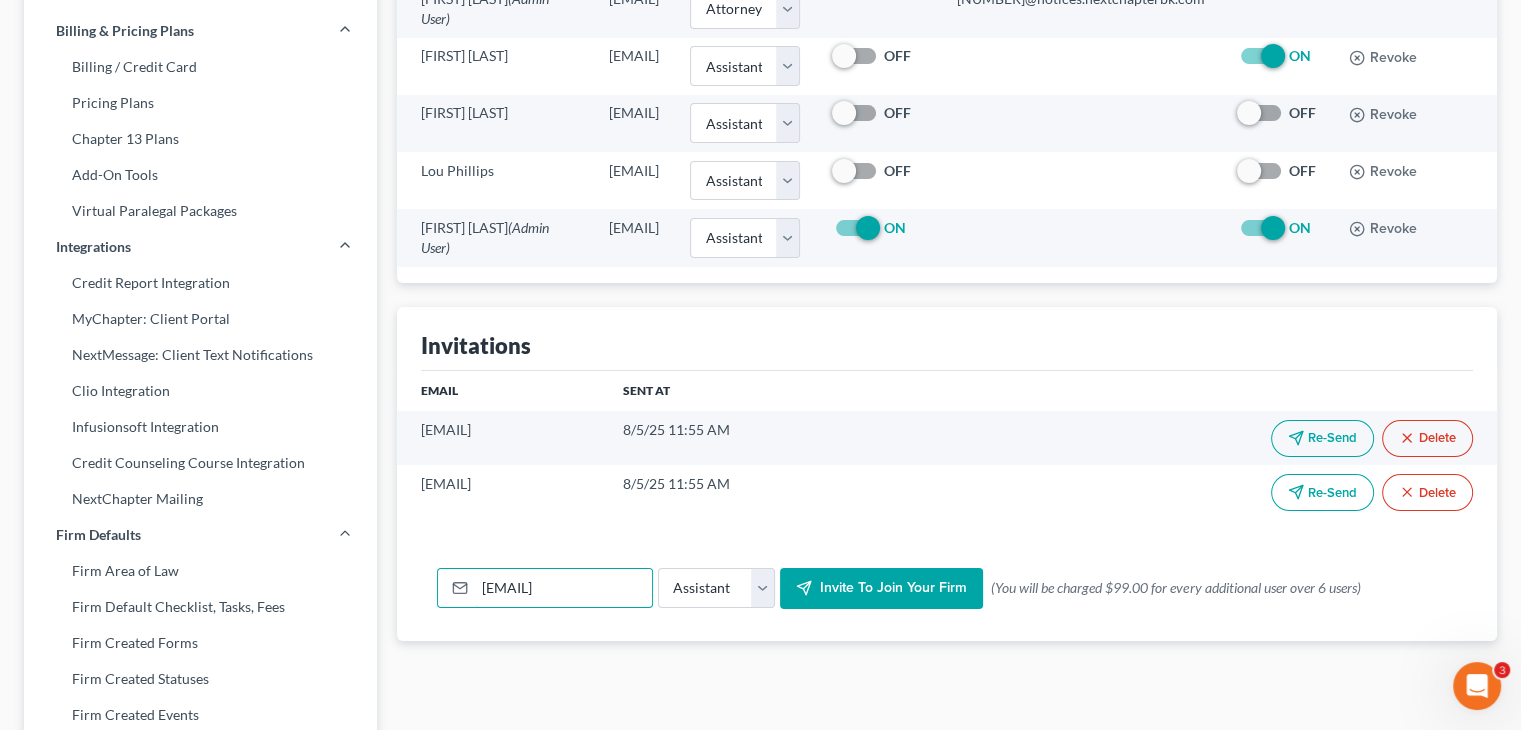 type on "[EMAIL]" 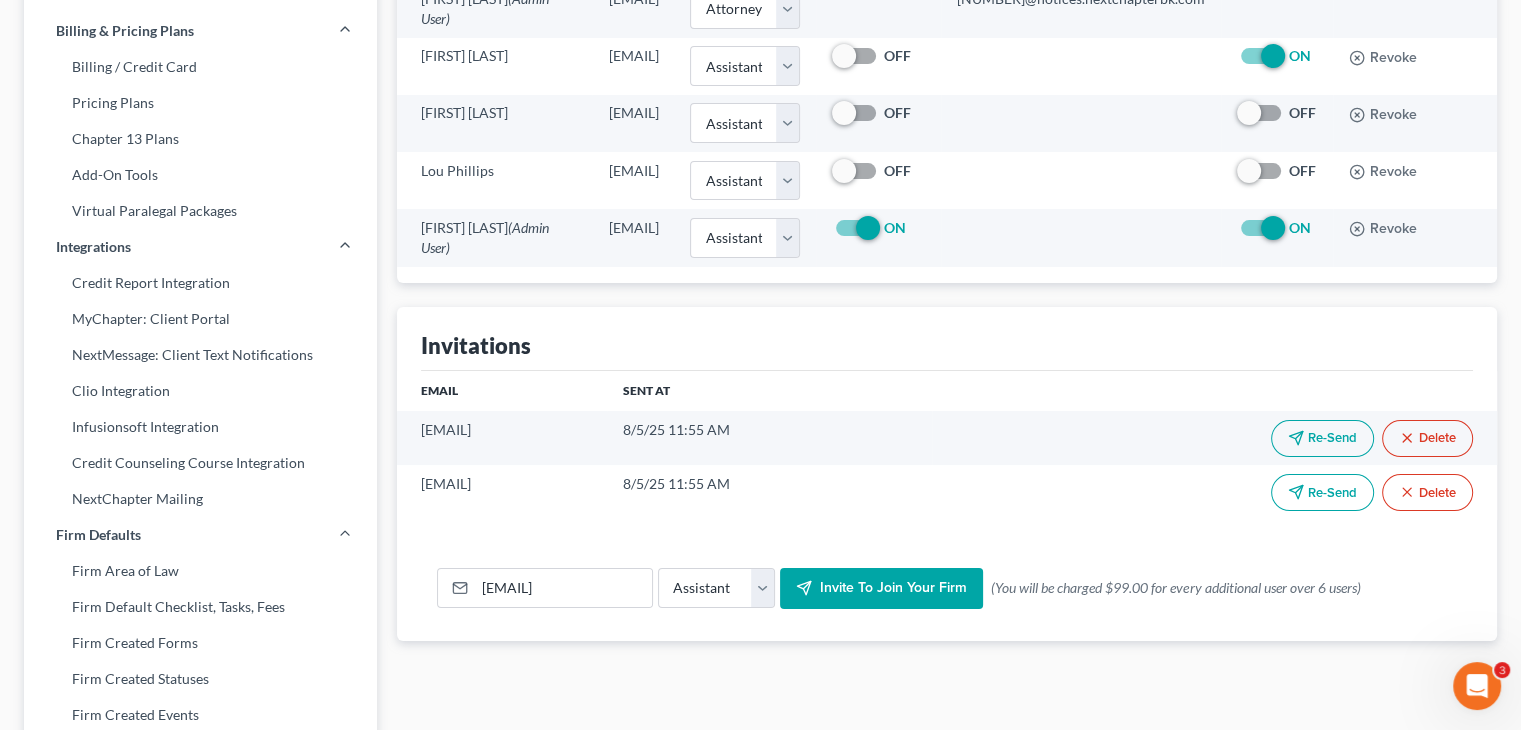 click on "Invite to join your firm" at bounding box center (893, 588) 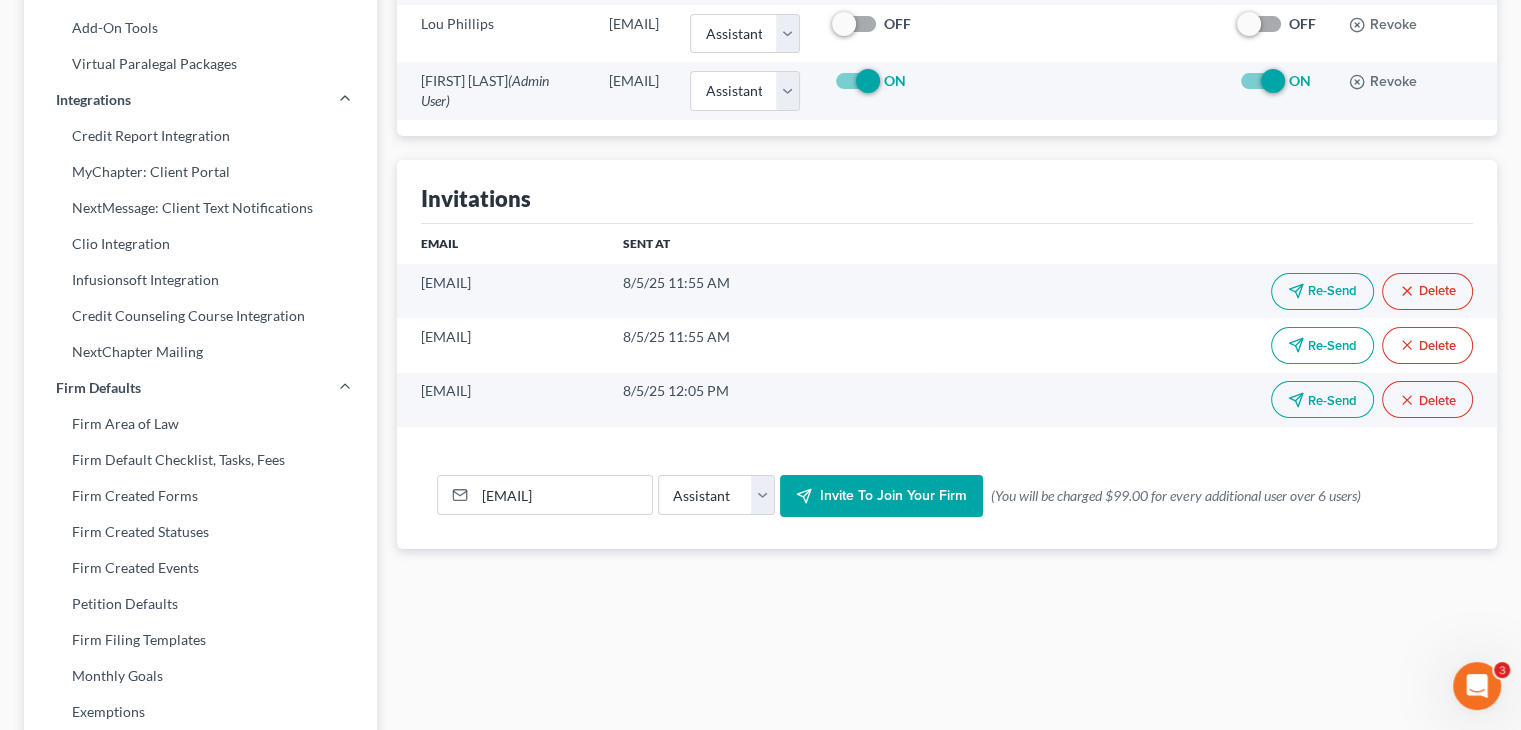 scroll, scrollTop: 396, scrollLeft: 0, axis: vertical 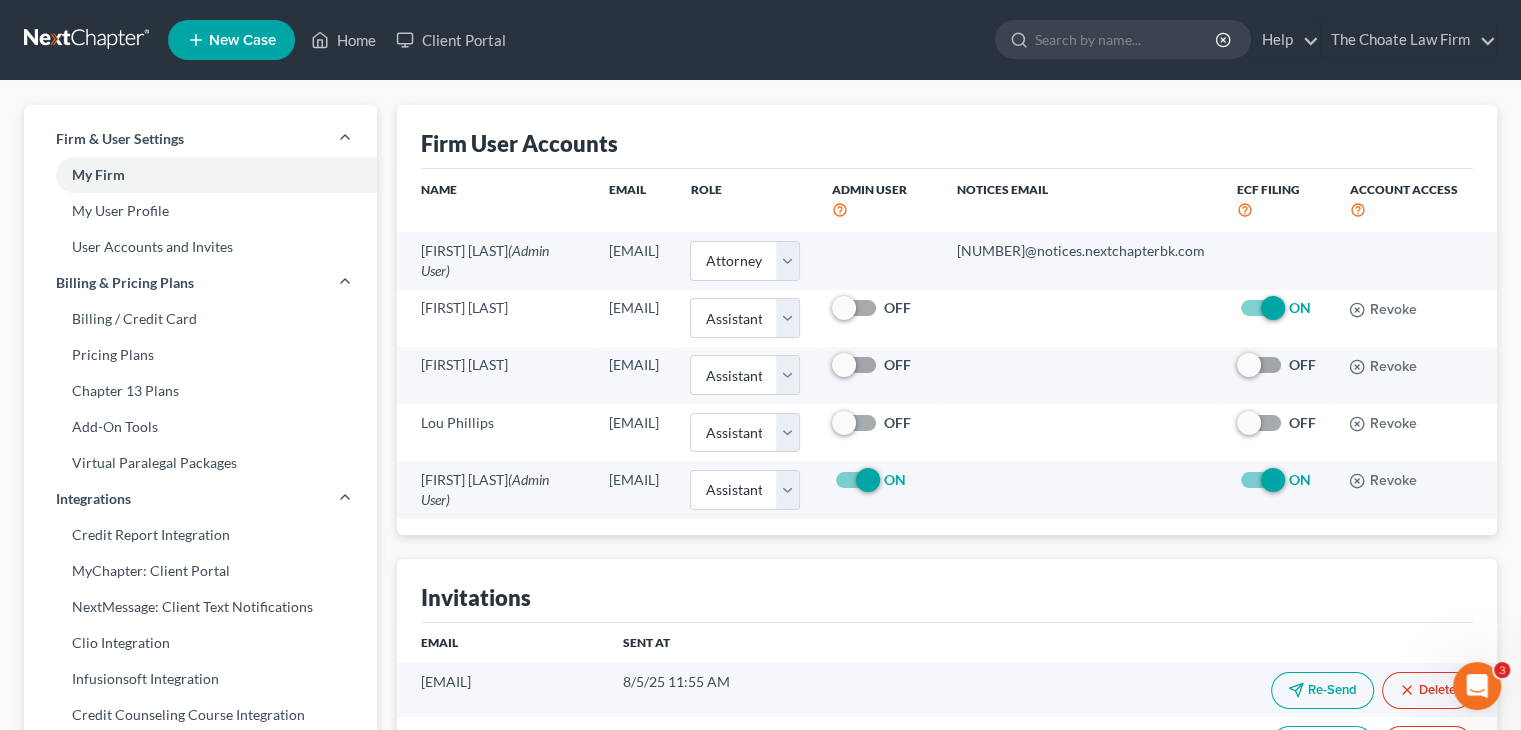 click 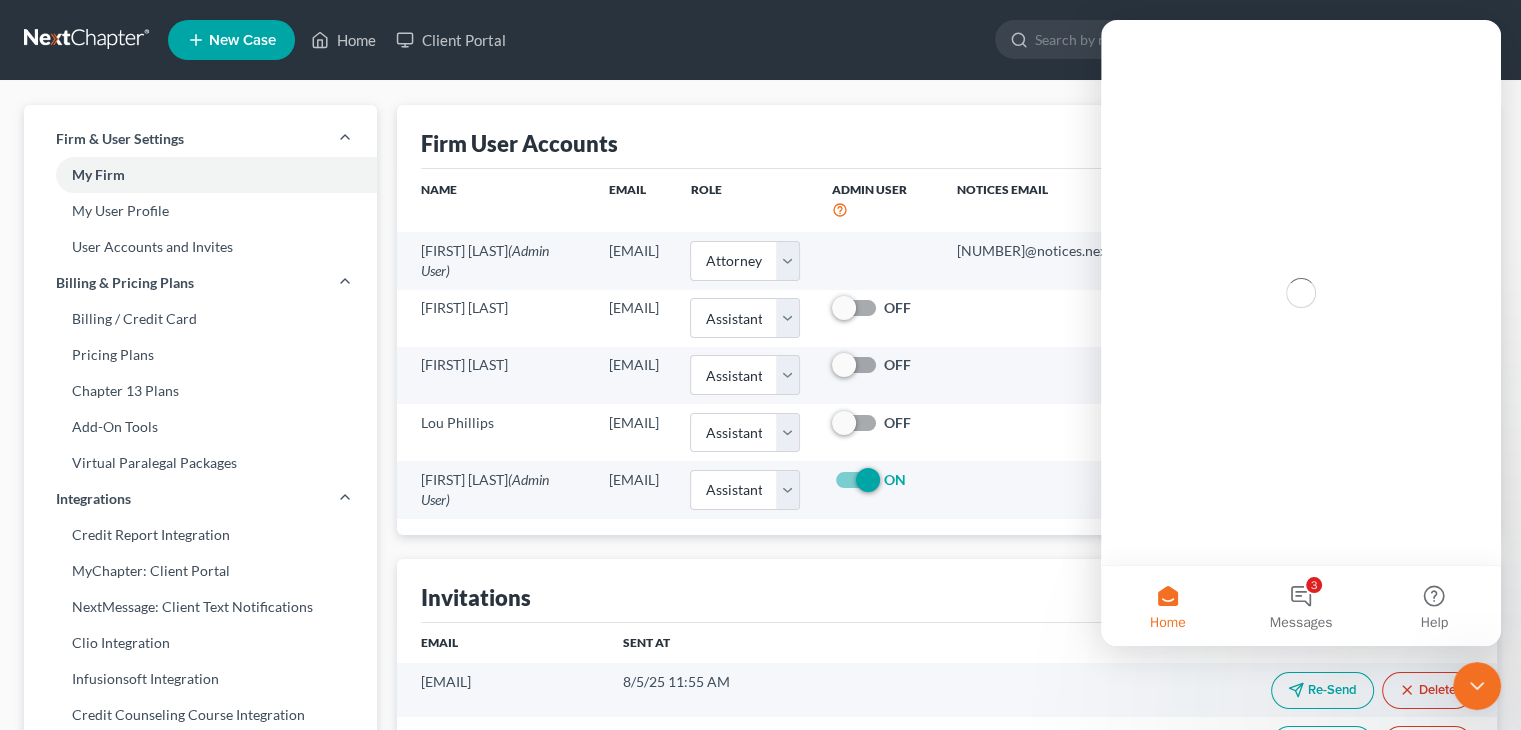 scroll, scrollTop: 0, scrollLeft: 0, axis: both 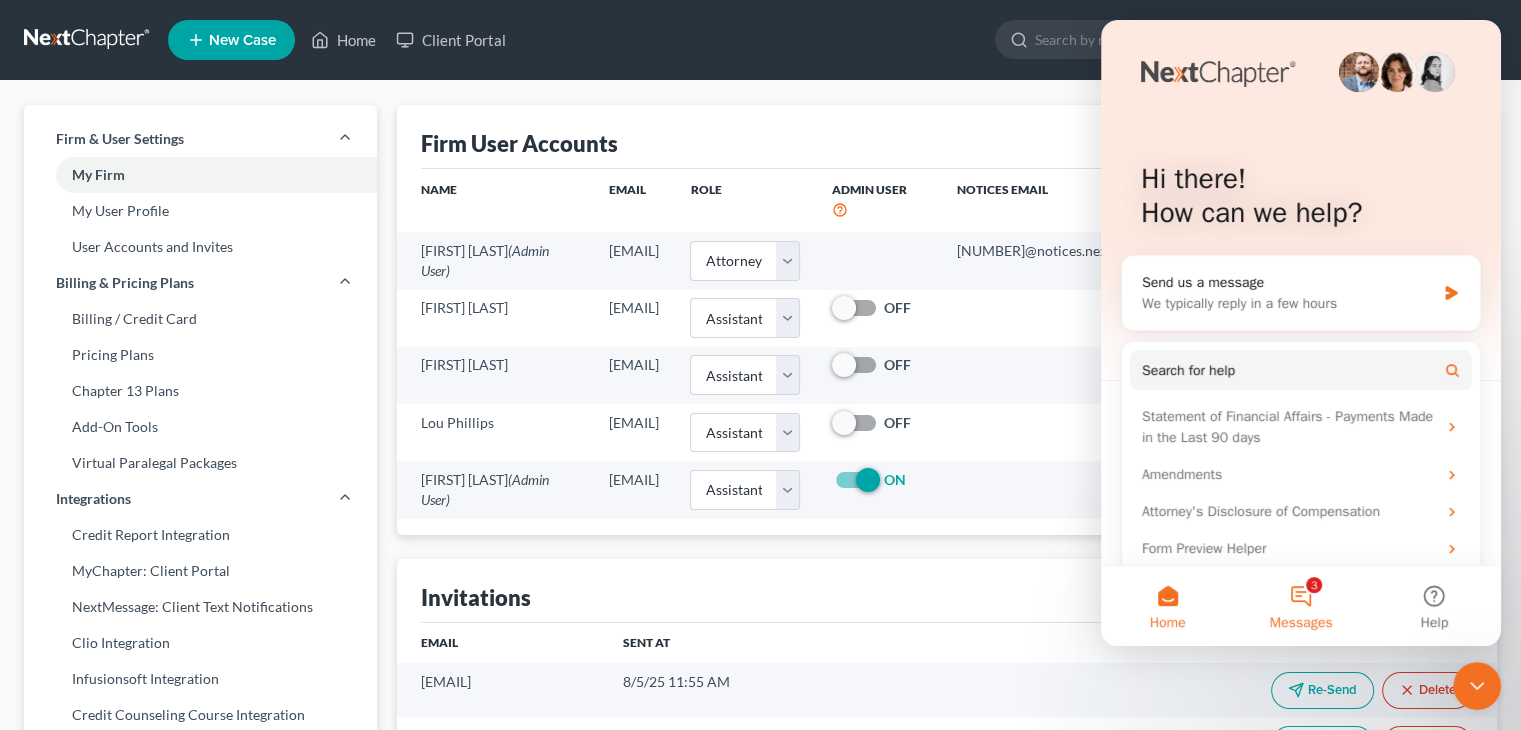 click on "3 Messages" at bounding box center [1300, 606] 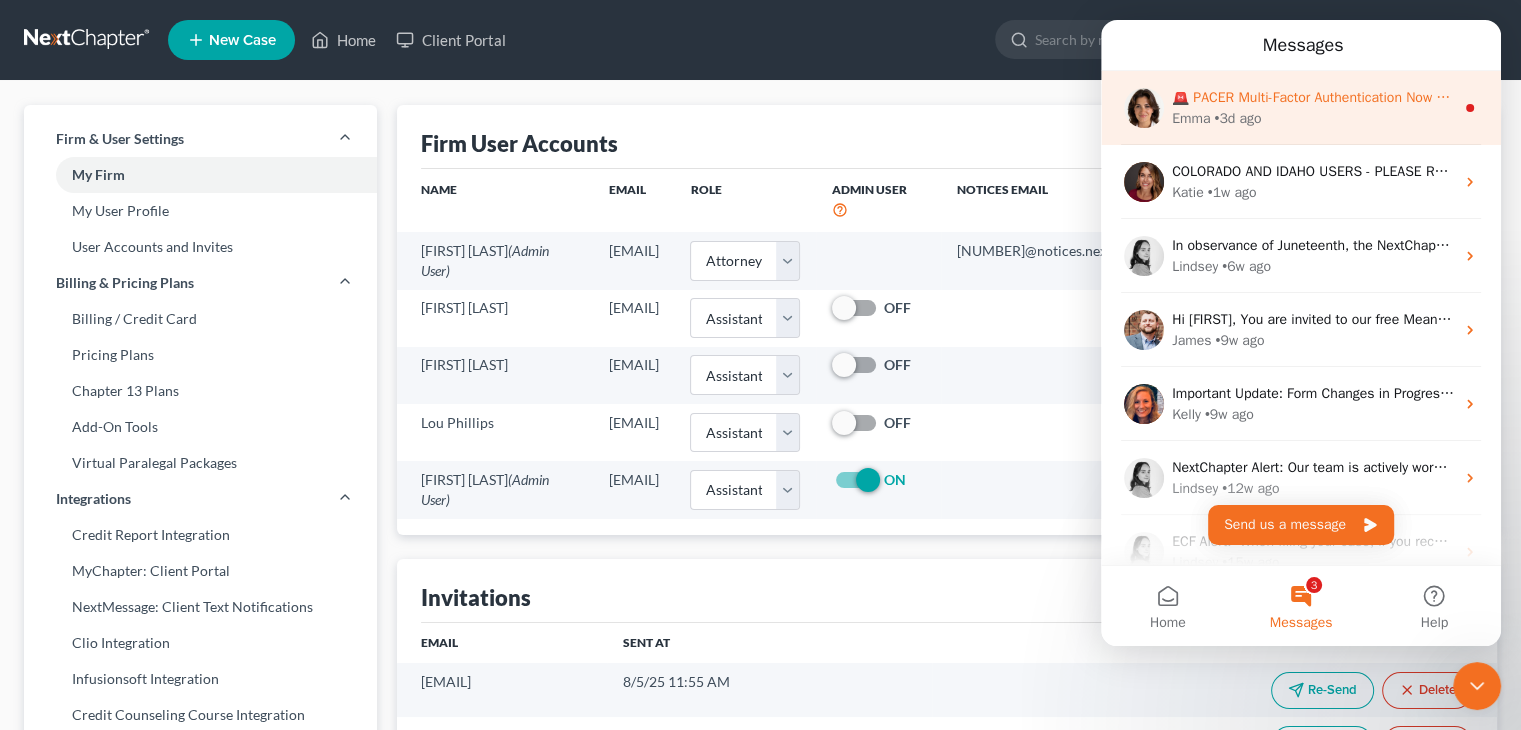 click on "🚨 PACER Multi-Factor Authentication Now Required 🚨   Starting August 1st, 2025, PACER requires Multi-Factor Authentication (MFA) for all filers in select districts, while enrolling users at random for other districts.   Please be sure to enable MFA in your PACER account settings. Once enabled, you will have 2 minutes to enter your MFA code when prompted during filing in NextChapter   Learn More Here   We use the Salesforce Authenticator app for MFA at NextChapter and other users are reporting the Microsoft Authenticator is easy to use." at bounding box center [2824, 97] 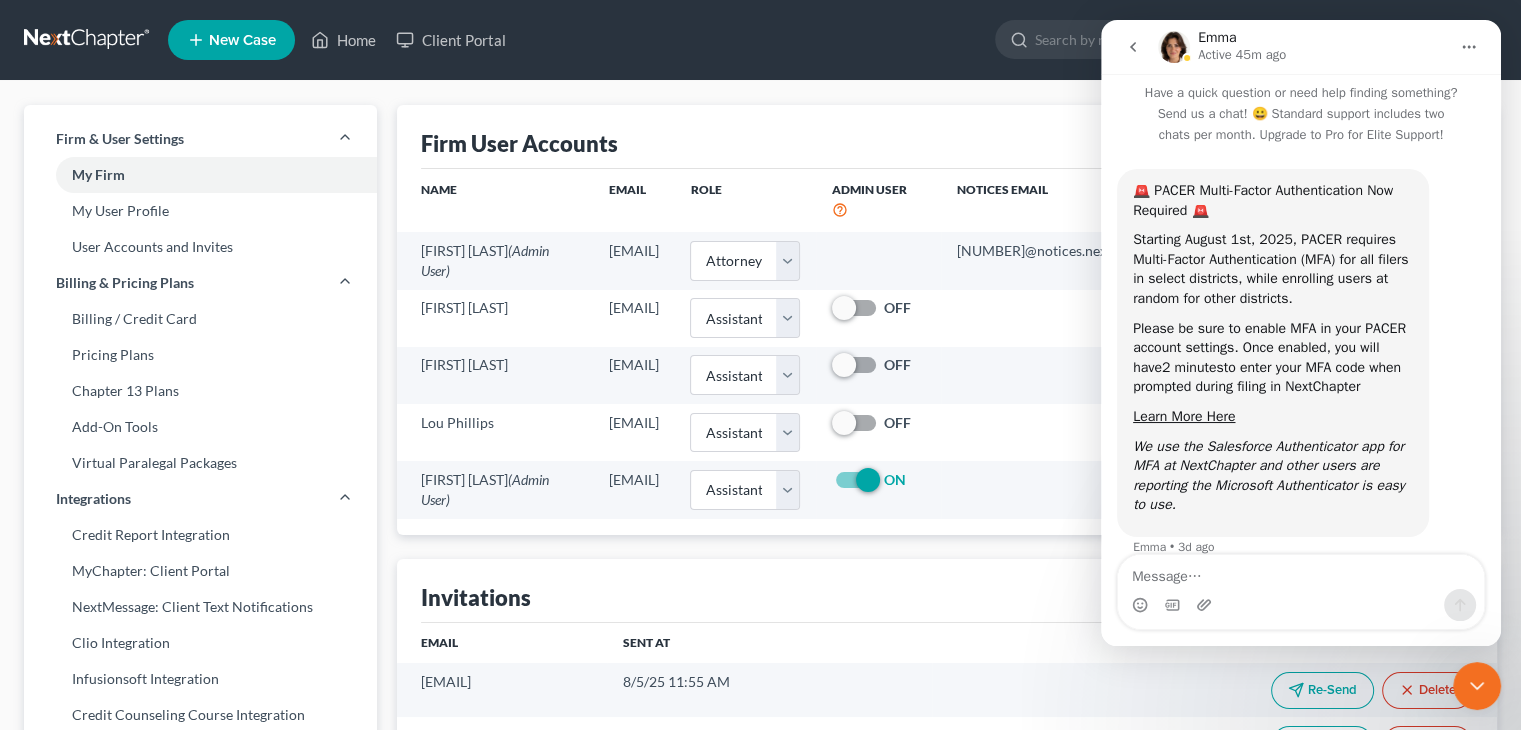 scroll, scrollTop: 32, scrollLeft: 0, axis: vertical 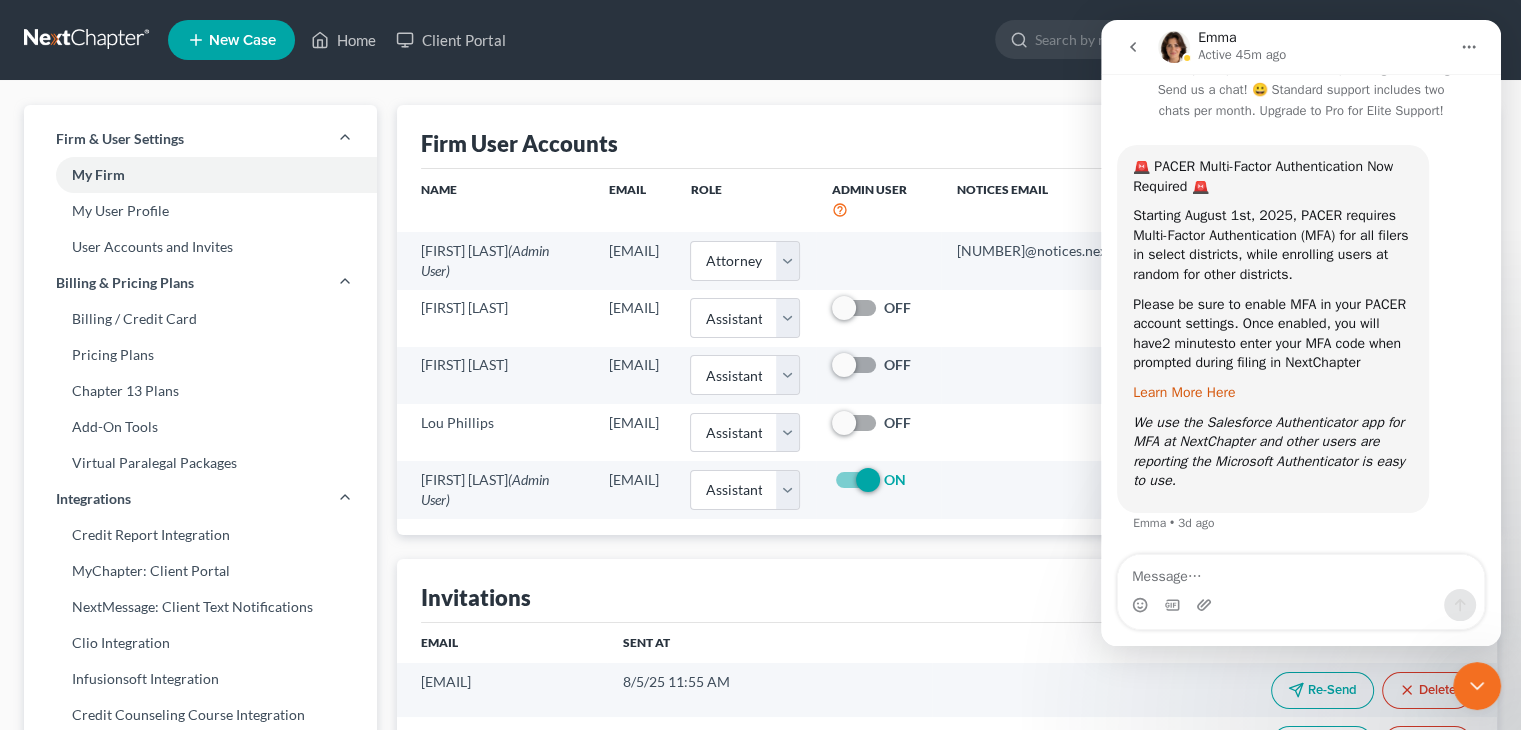 click on "Learn More Here" at bounding box center (1184, 392) 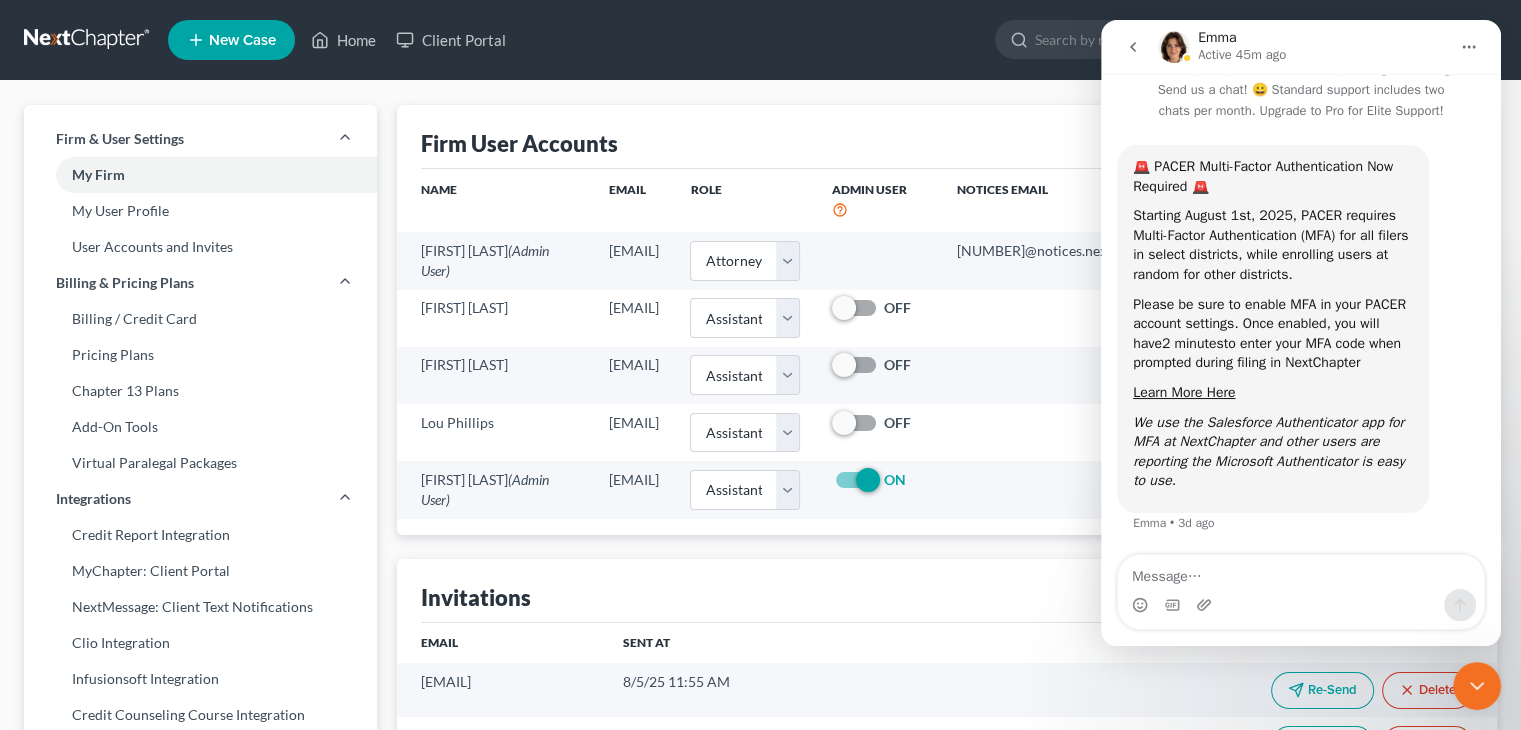 click on "Firm & User Settings
My Firm
My User Profile
User Accounts and Invites
Billing & Pricing Plans
Billing / Credit Card
Pricing Plans
Chapter 13 Plans
Add-On Tools
Add-On Tools - Additional Areas of Law
Virtual Paralegal Packages
Integrations
Credit Report Integration
NextChapter Payments Integration
MyChapter: Client Portal
NextMessage: Client Text Notifications
Clio Integration
Infusionsoft Integration
Credit Counseling Course Integration
NextChapter Mailing
Firm Defaults" at bounding box center (760, 763) 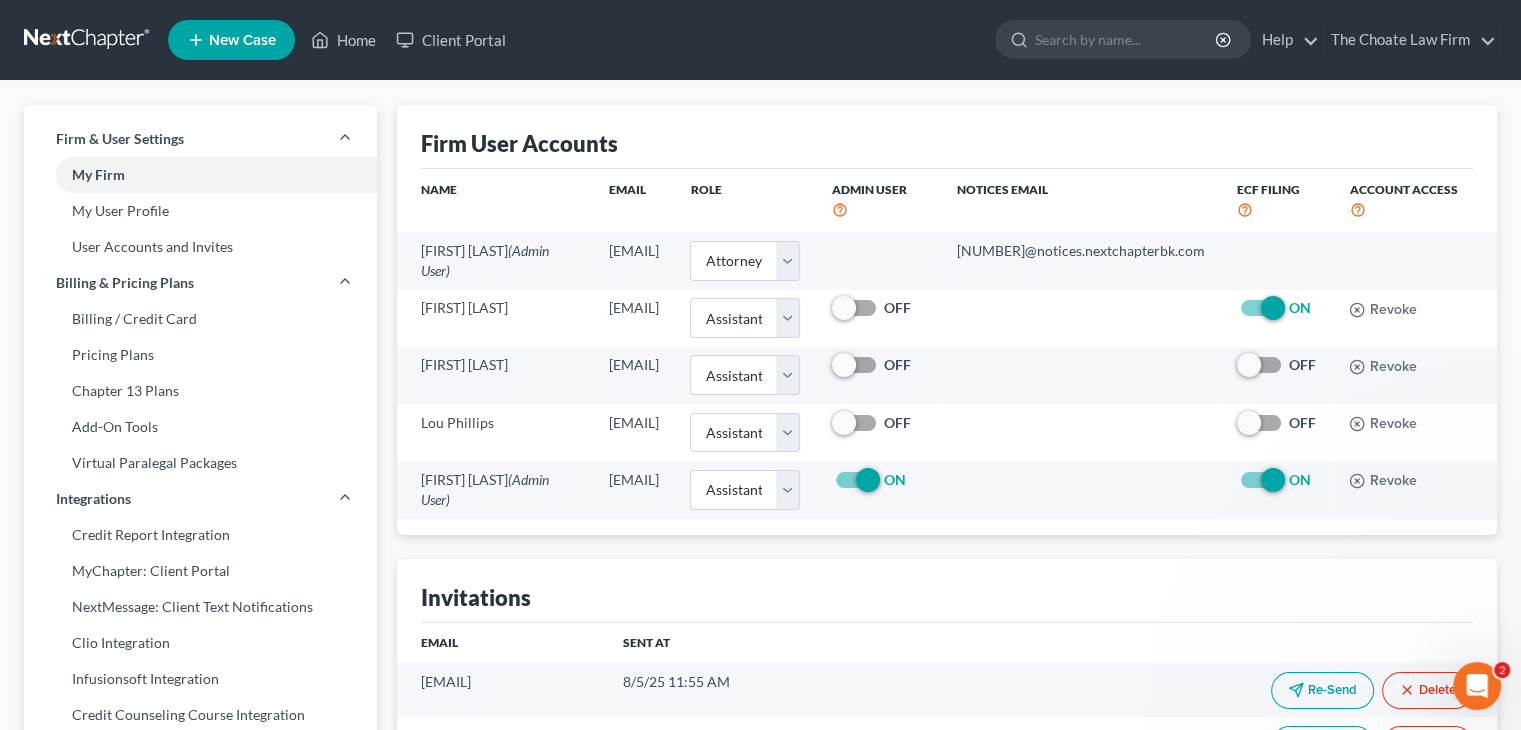 scroll, scrollTop: 0, scrollLeft: 0, axis: both 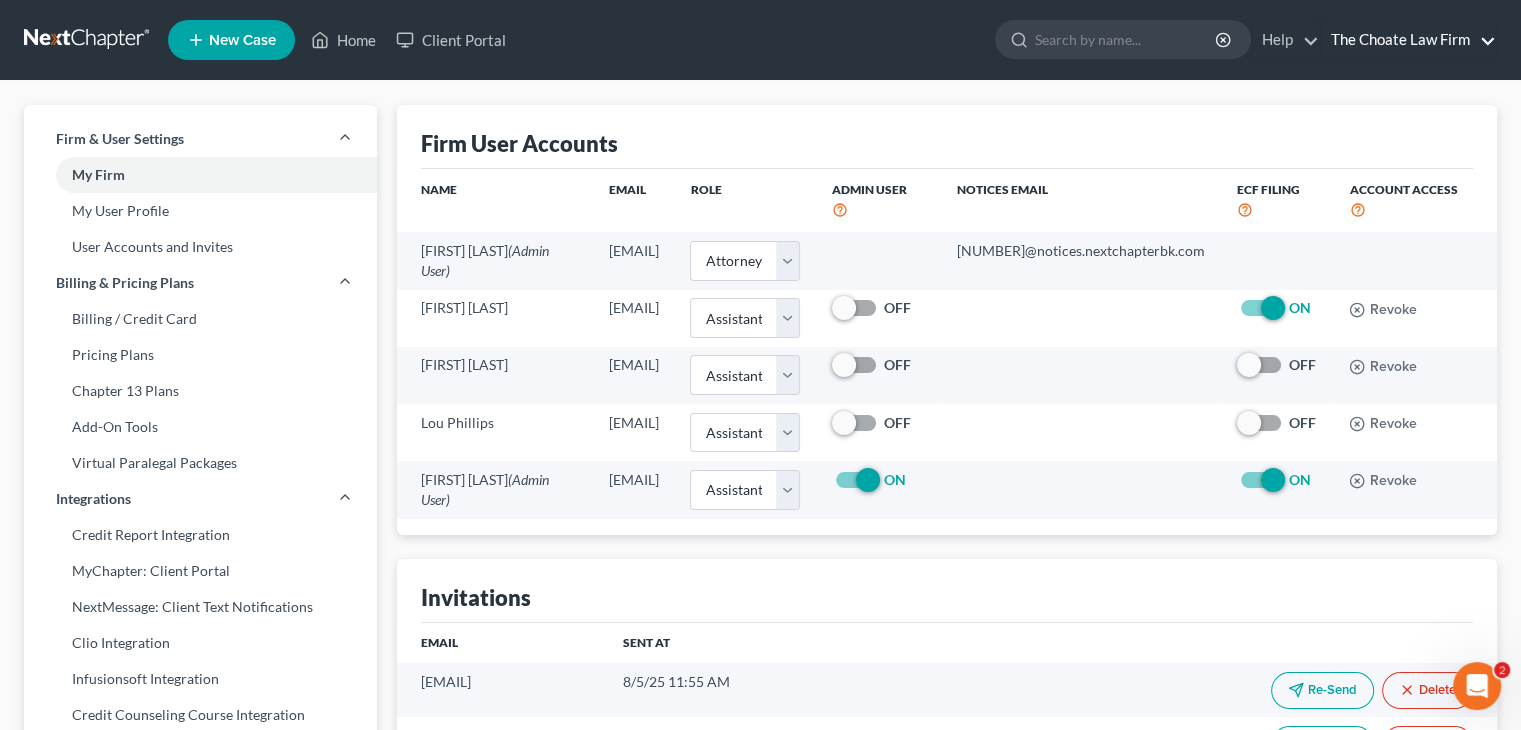 click on "The Choate Law Firm" at bounding box center [1408, 40] 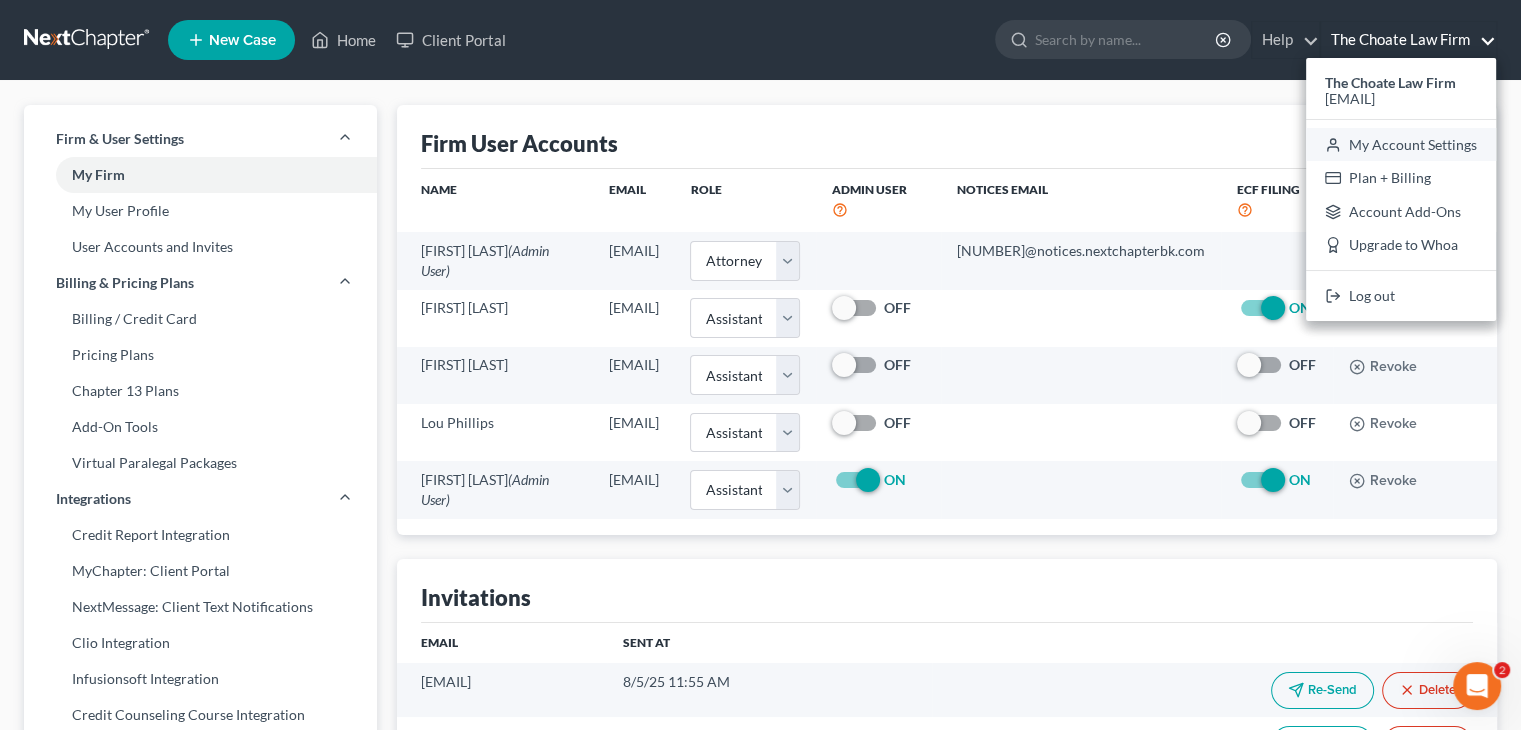 click on "My Account Settings" at bounding box center (1401, 145) 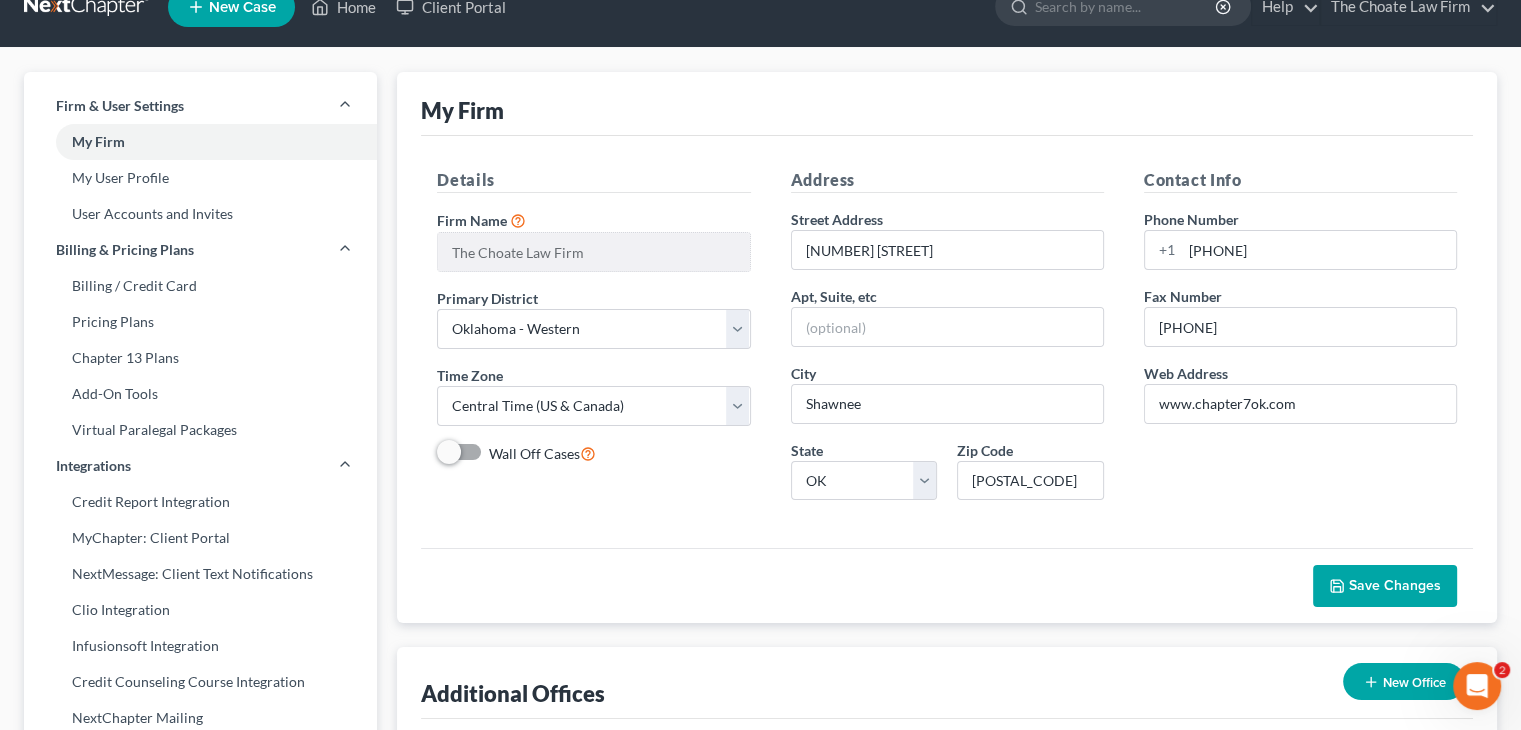 scroll, scrollTop: 32, scrollLeft: 0, axis: vertical 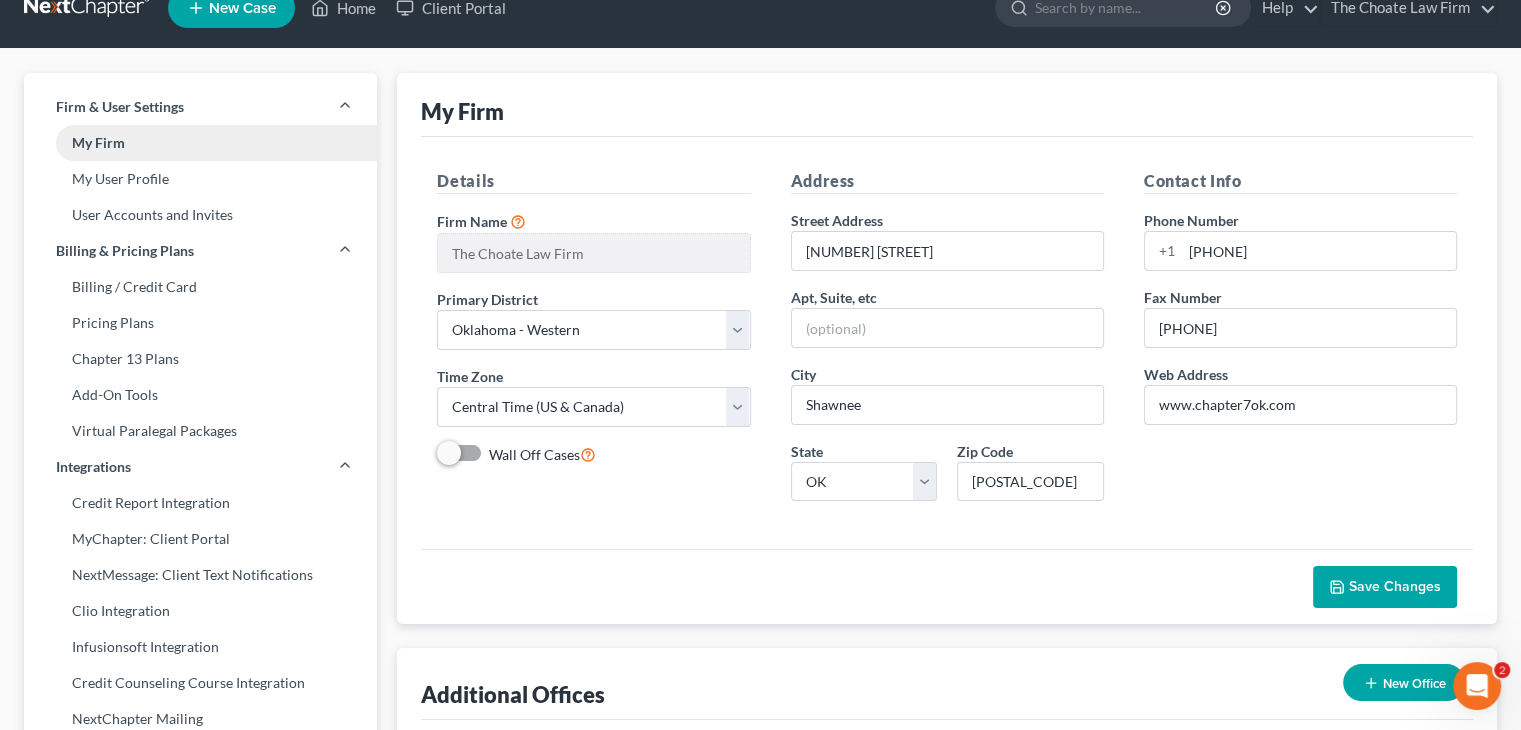 click on "My Firm" at bounding box center (200, 143) 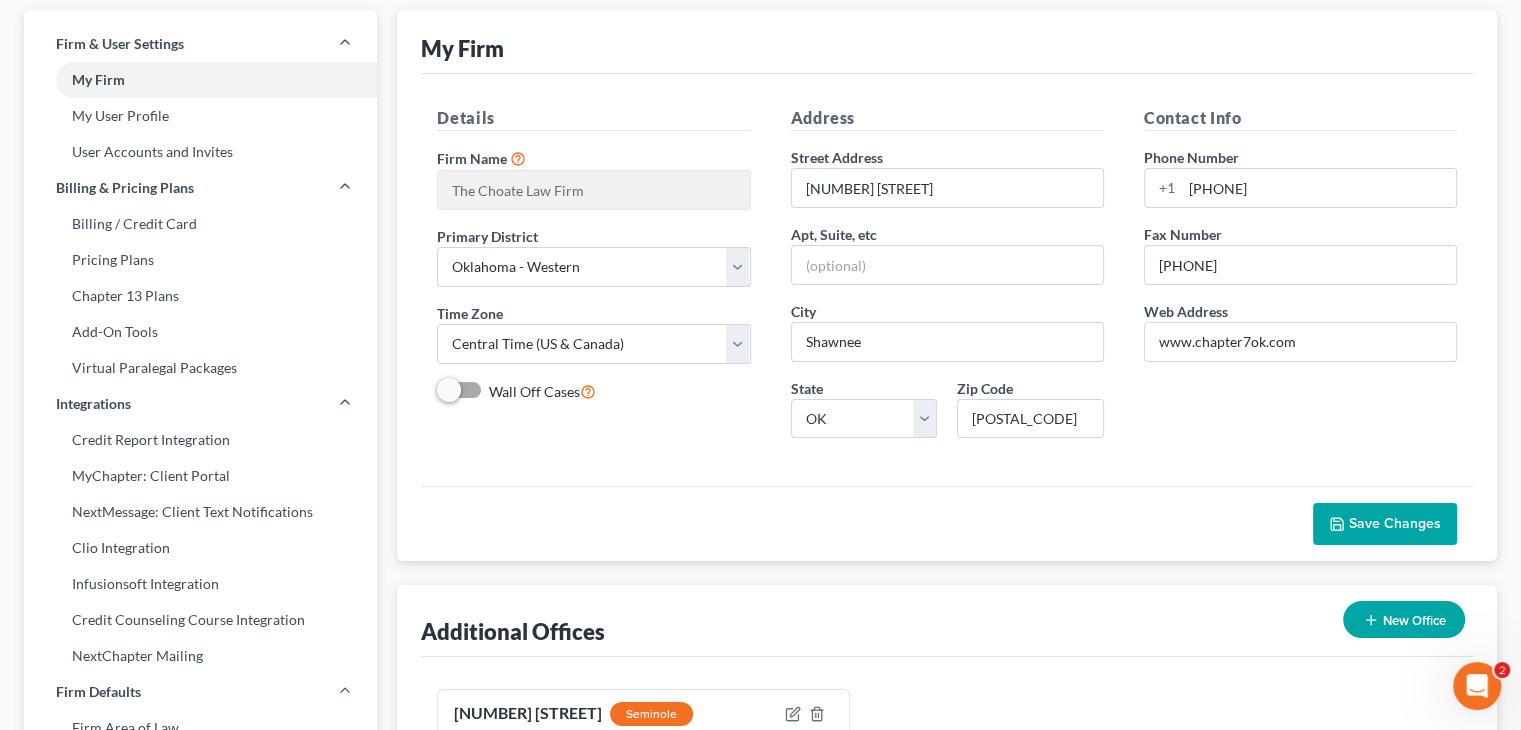 scroll, scrollTop: 0, scrollLeft: 0, axis: both 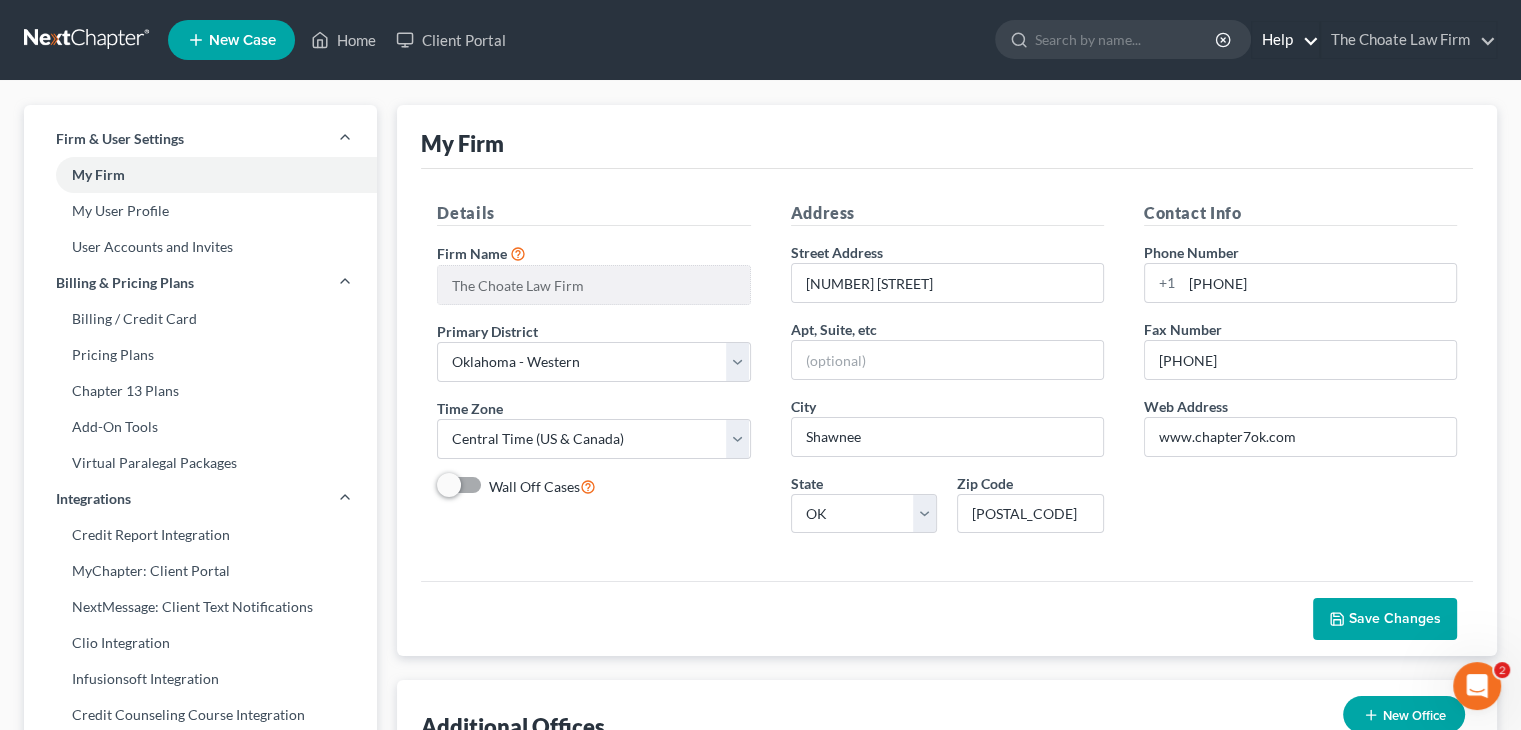 click on "Help" at bounding box center (1285, 40) 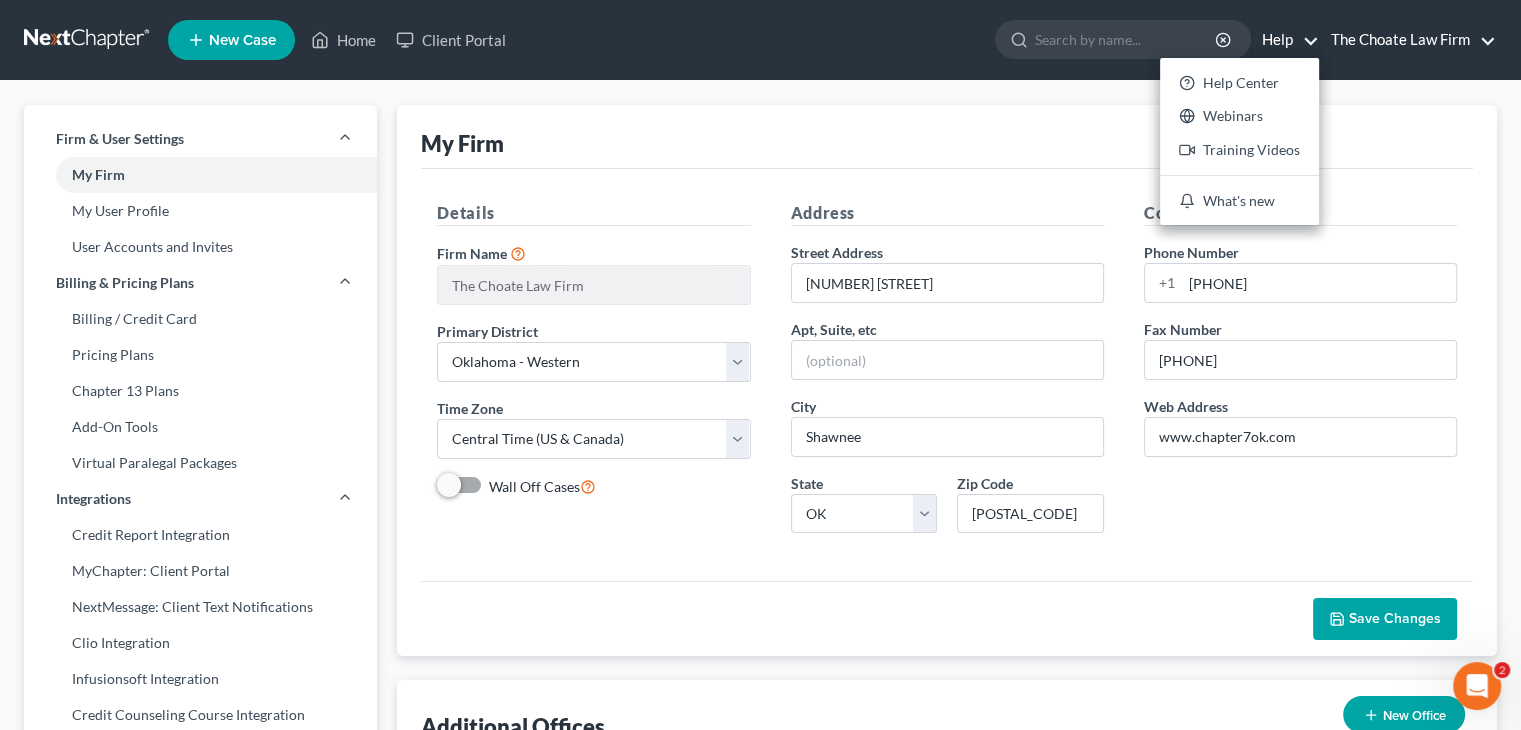 click on "The Choate Law Firm" at bounding box center (1408, 40) 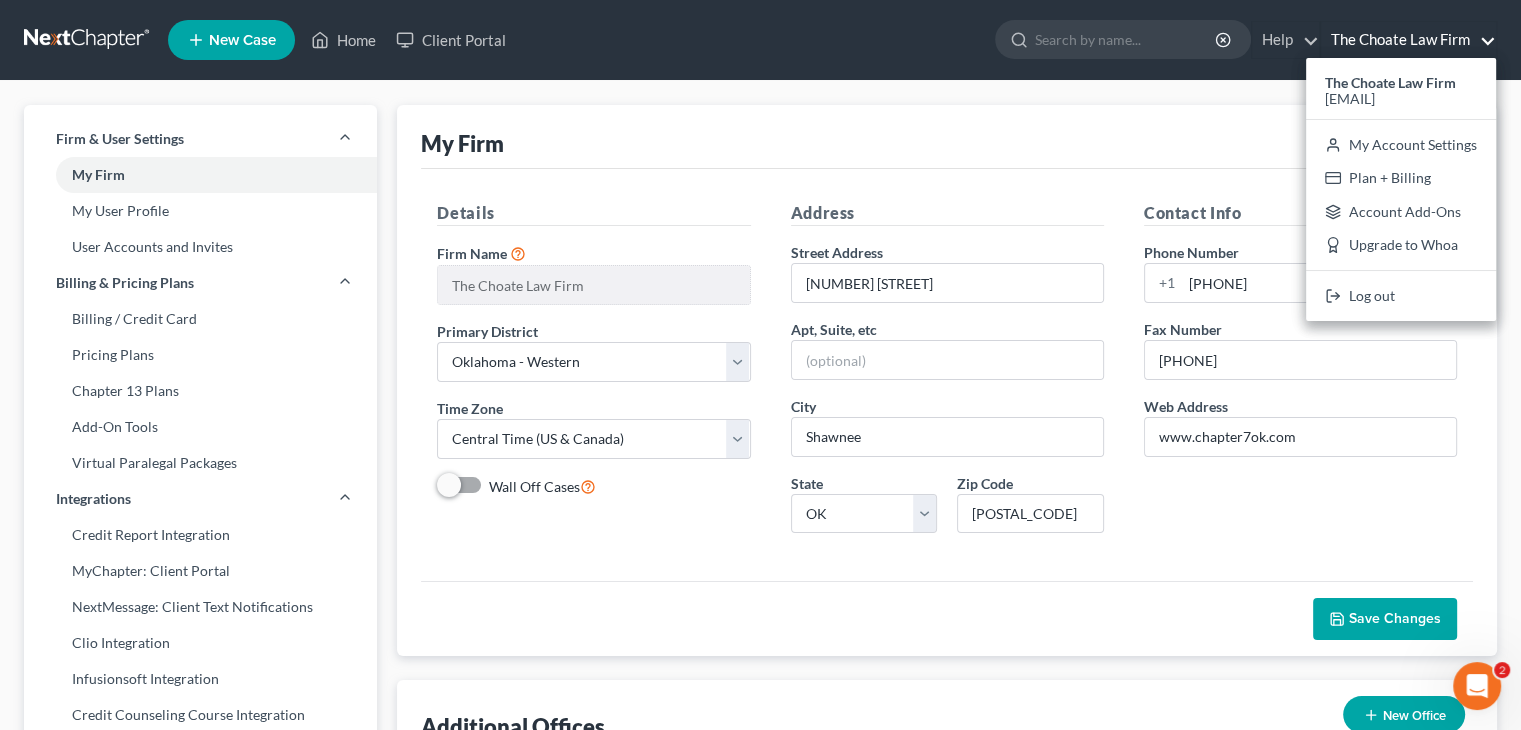 click 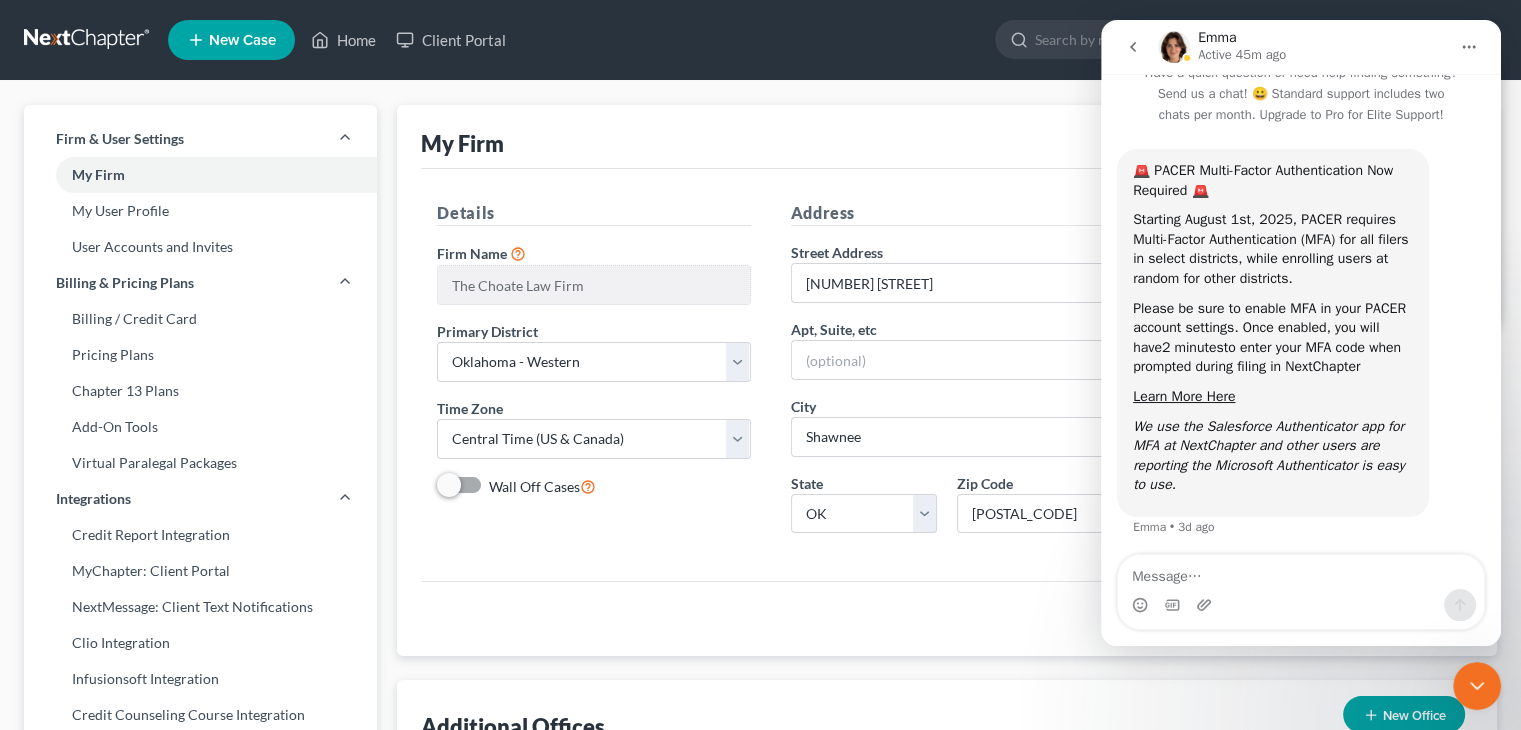 scroll, scrollTop: 32, scrollLeft: 0, axis: vertical 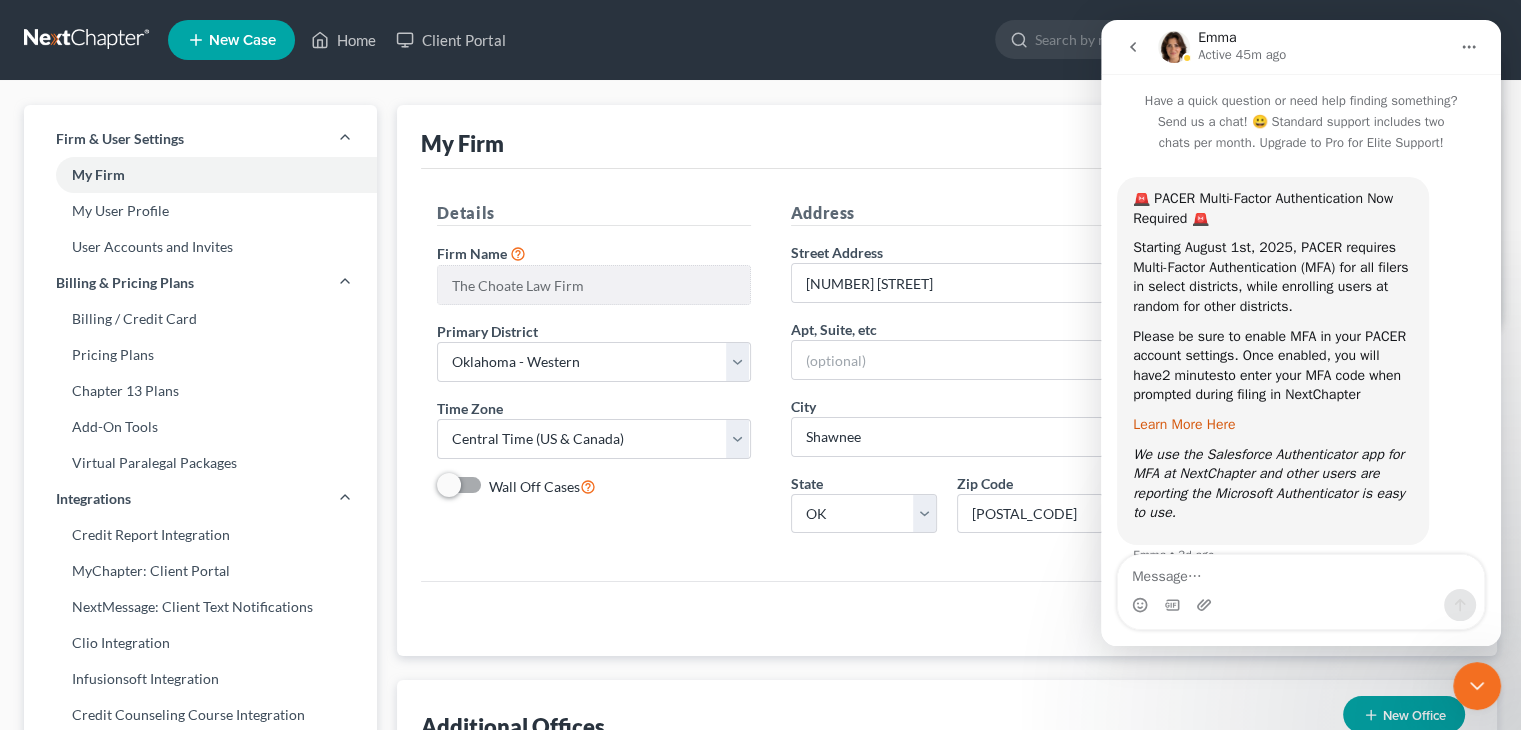 click on "Learn More Here" at bounding box center [1184, 424] 